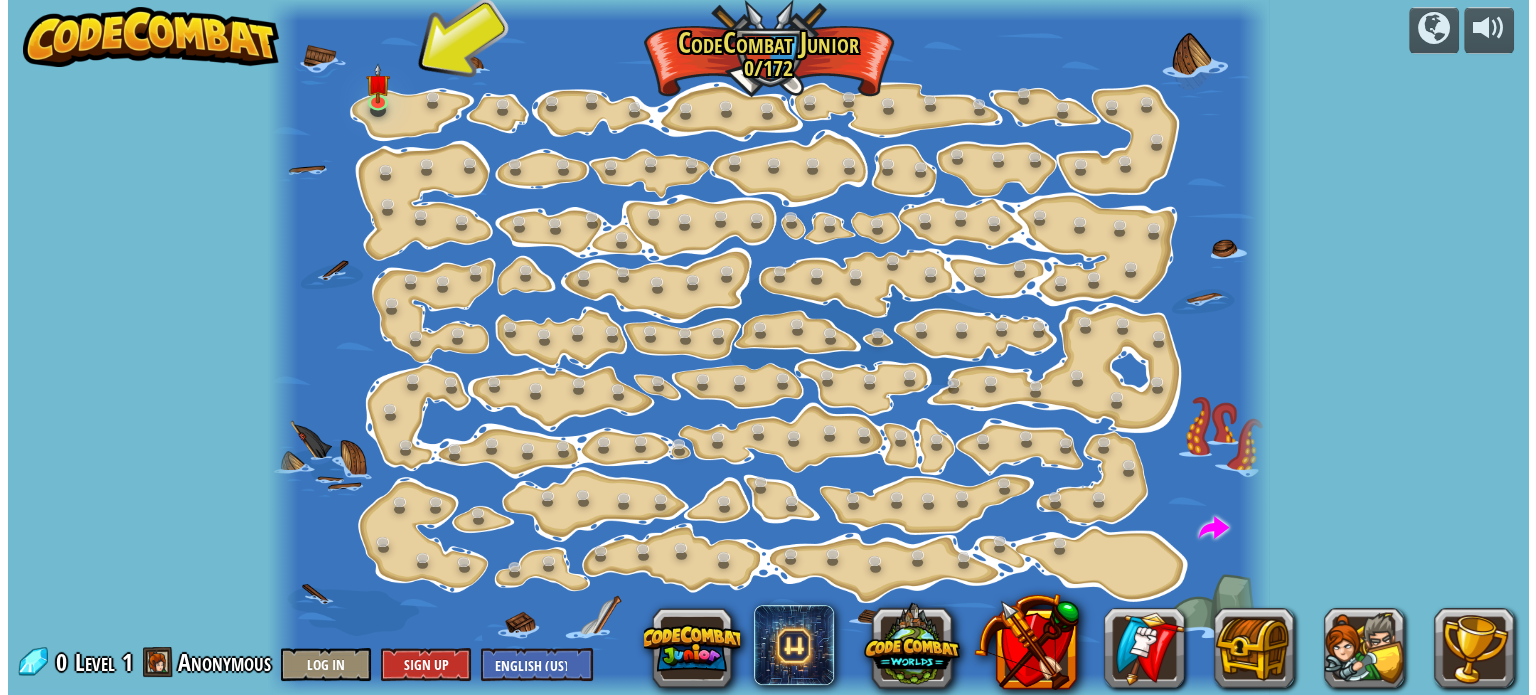 scroll, scrollTop: 0, scrollLeft: 0, axis: both 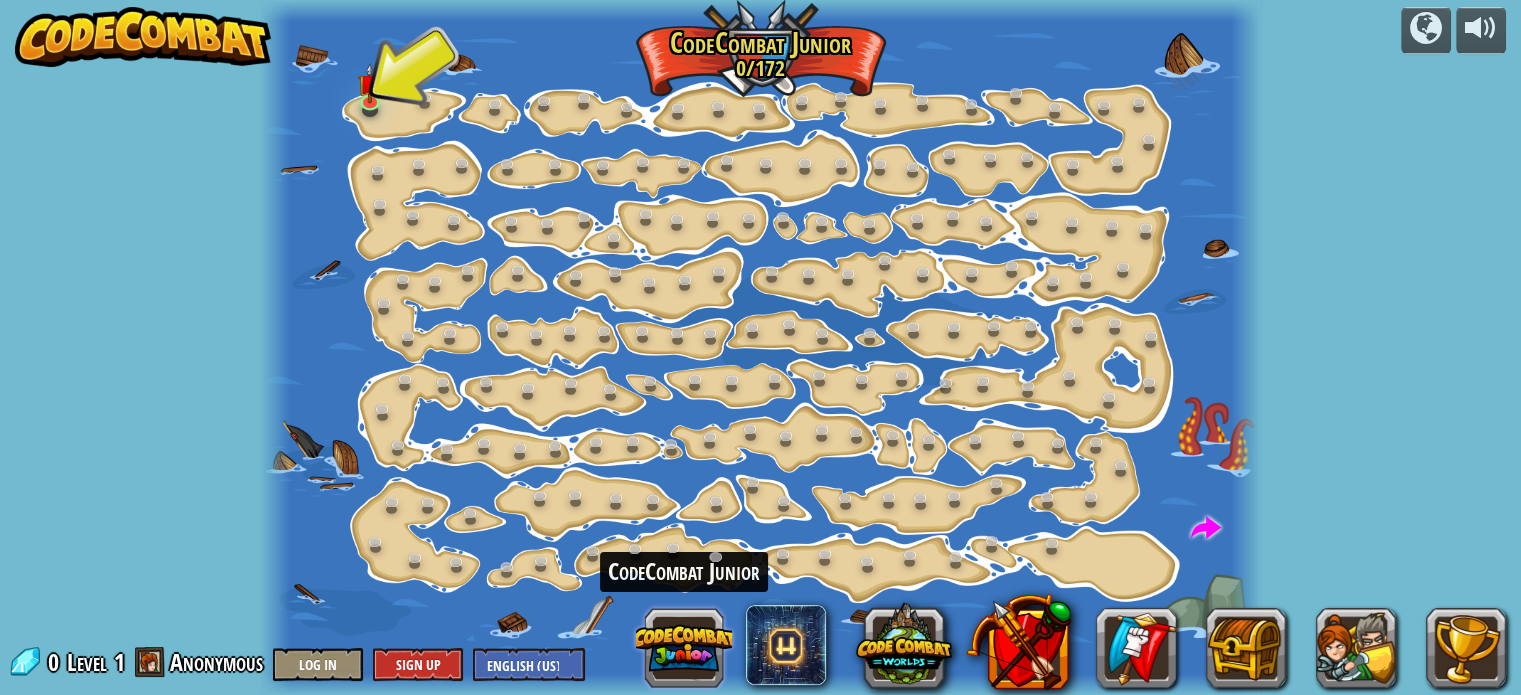 click at bounding box center [684, 648] 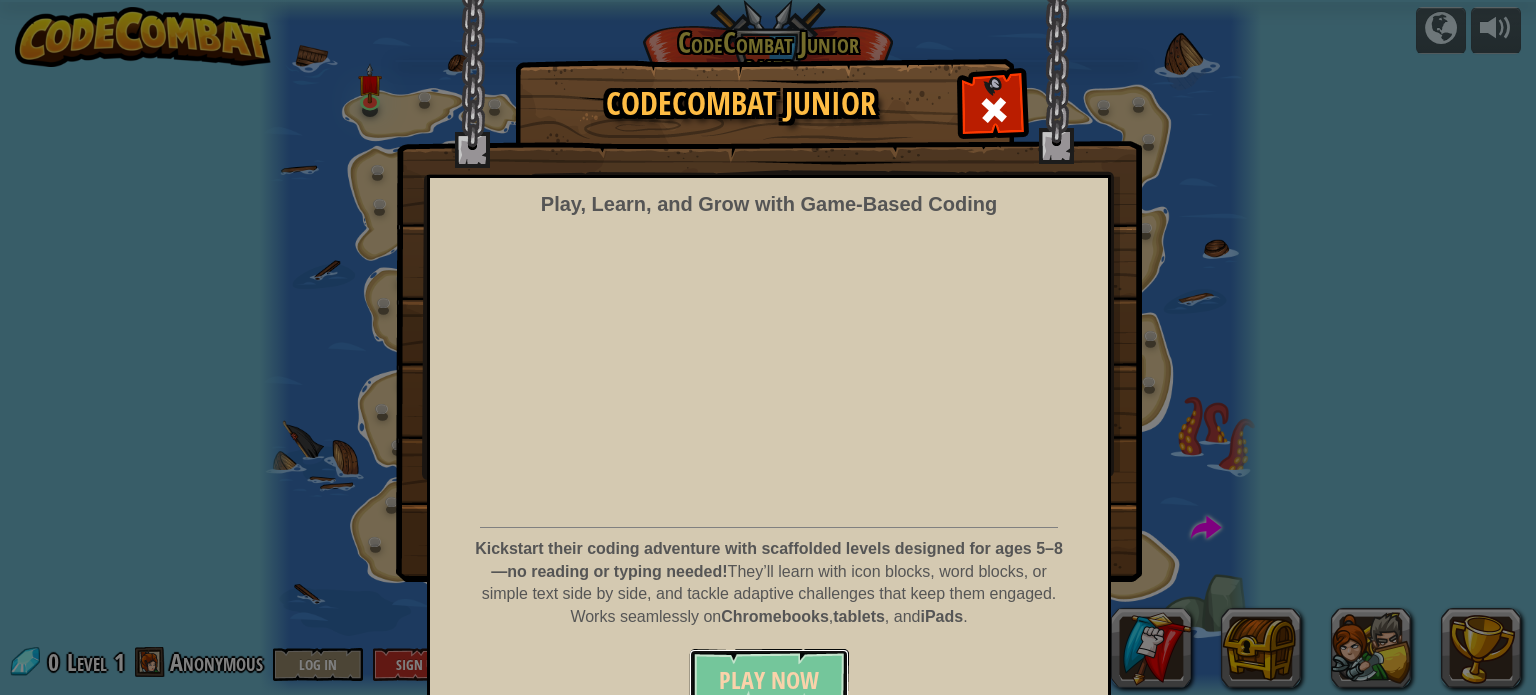 click on "Play Now" at bounding box center (769, 680) 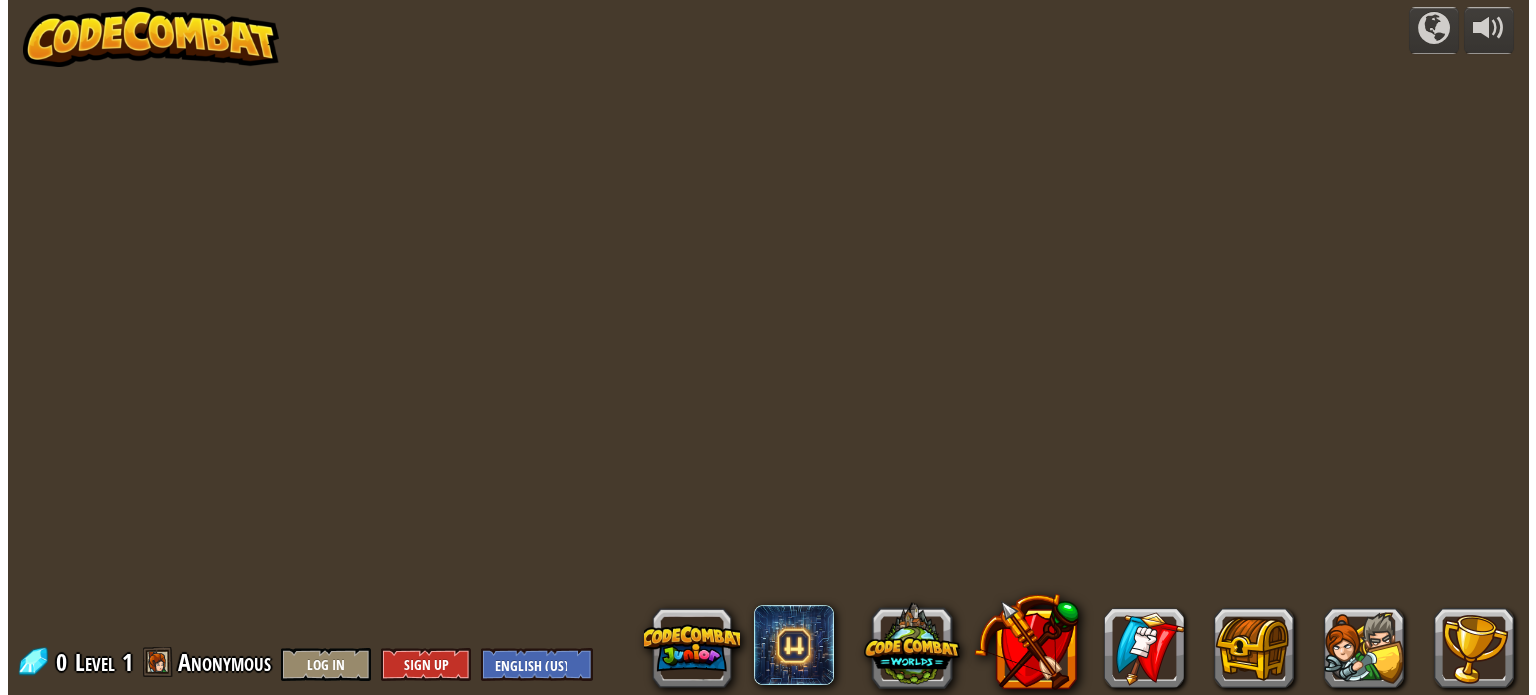 scroll, scrollTop: 0, scrollLeft: 0, axis: both 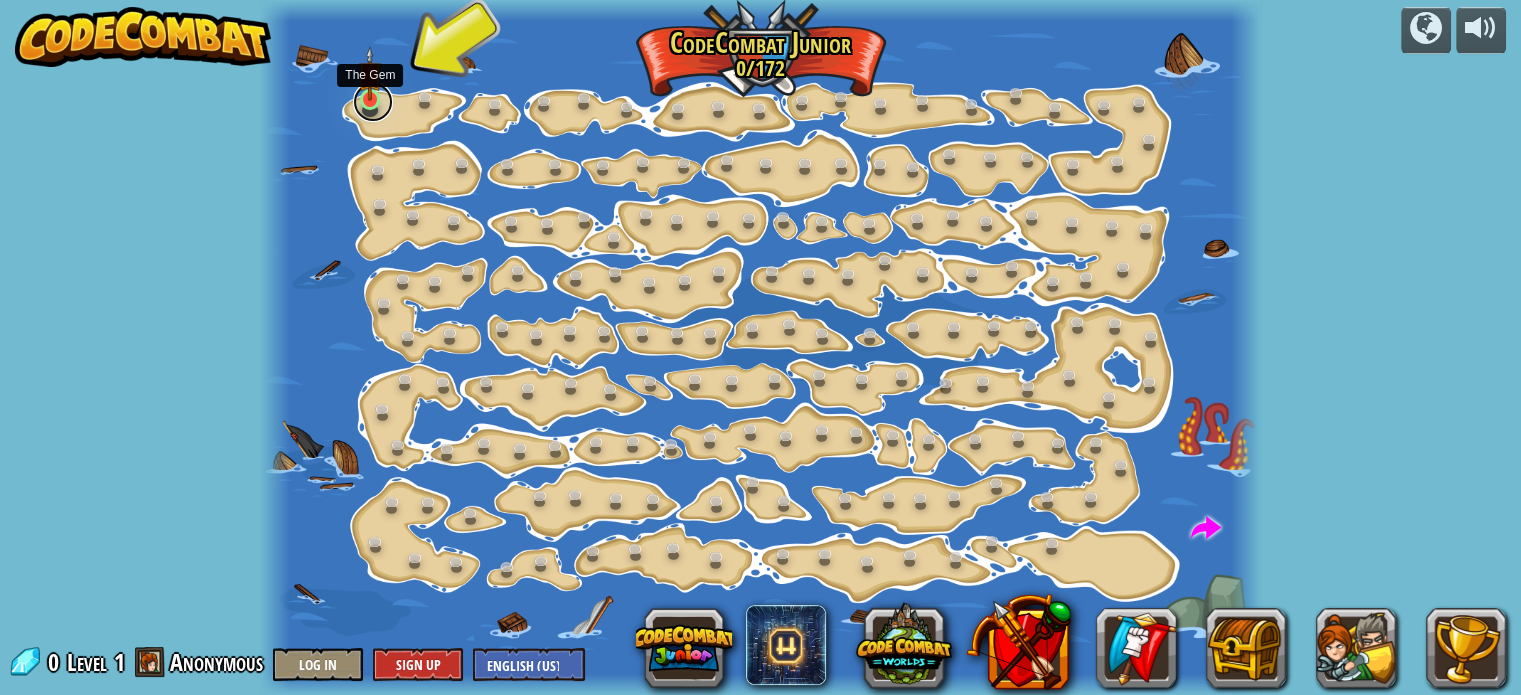 click at bounding box center [373, 102] 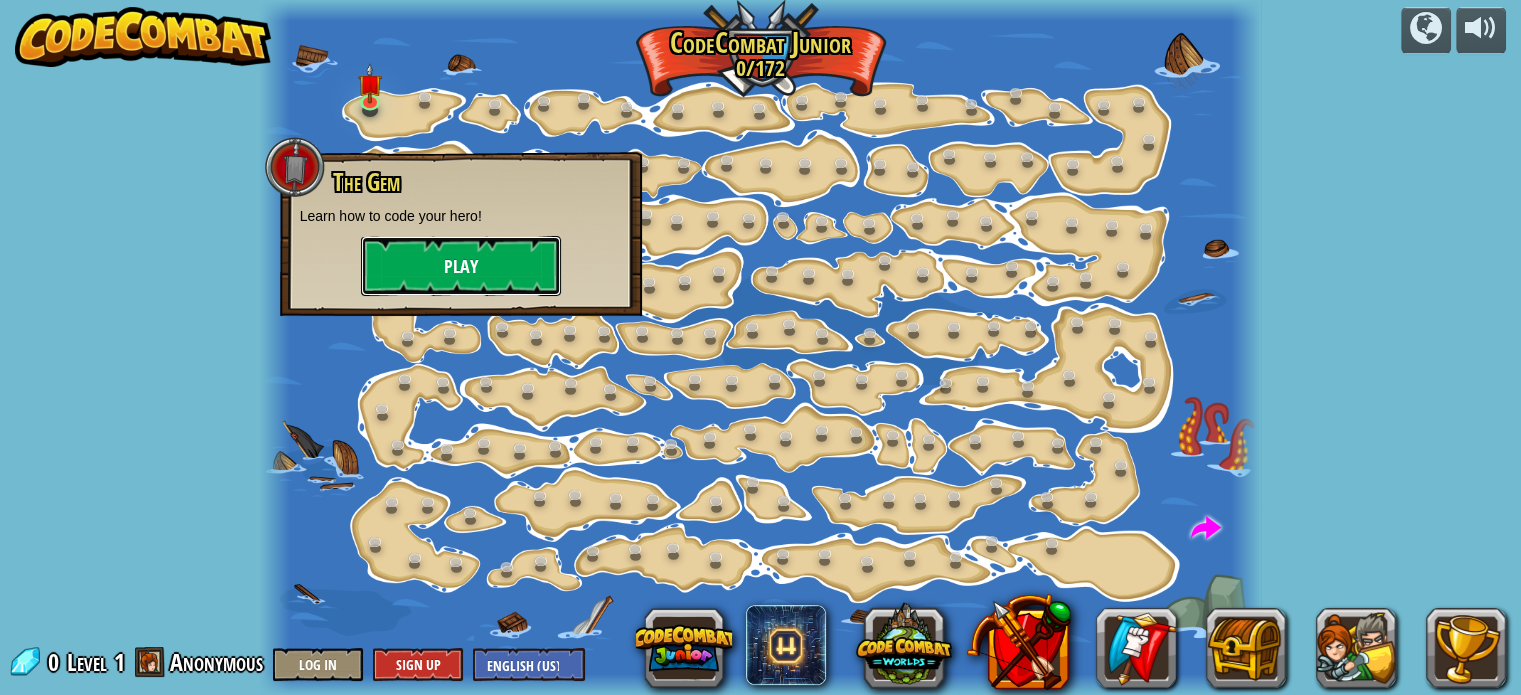 click on "Play" at bounding box center [461, 266] 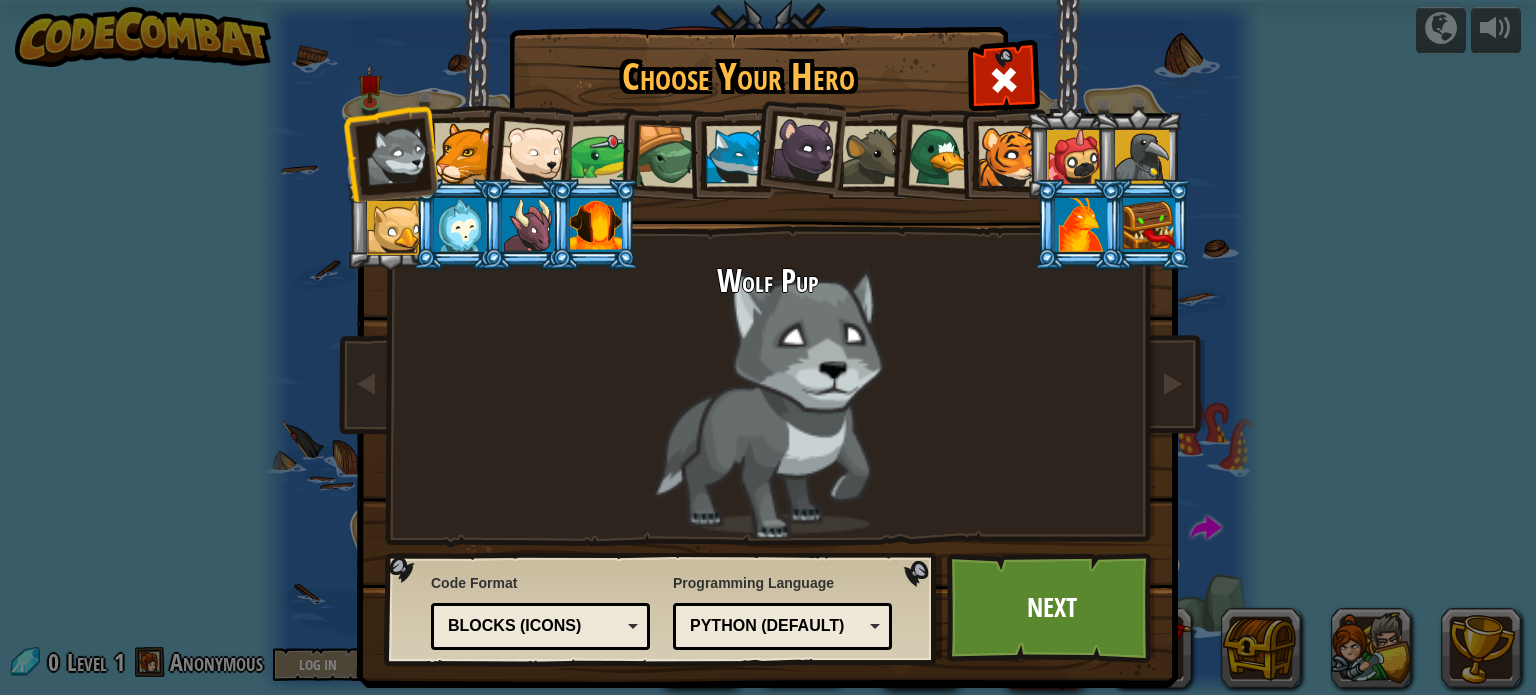 click at bounding box center [1074, 157] 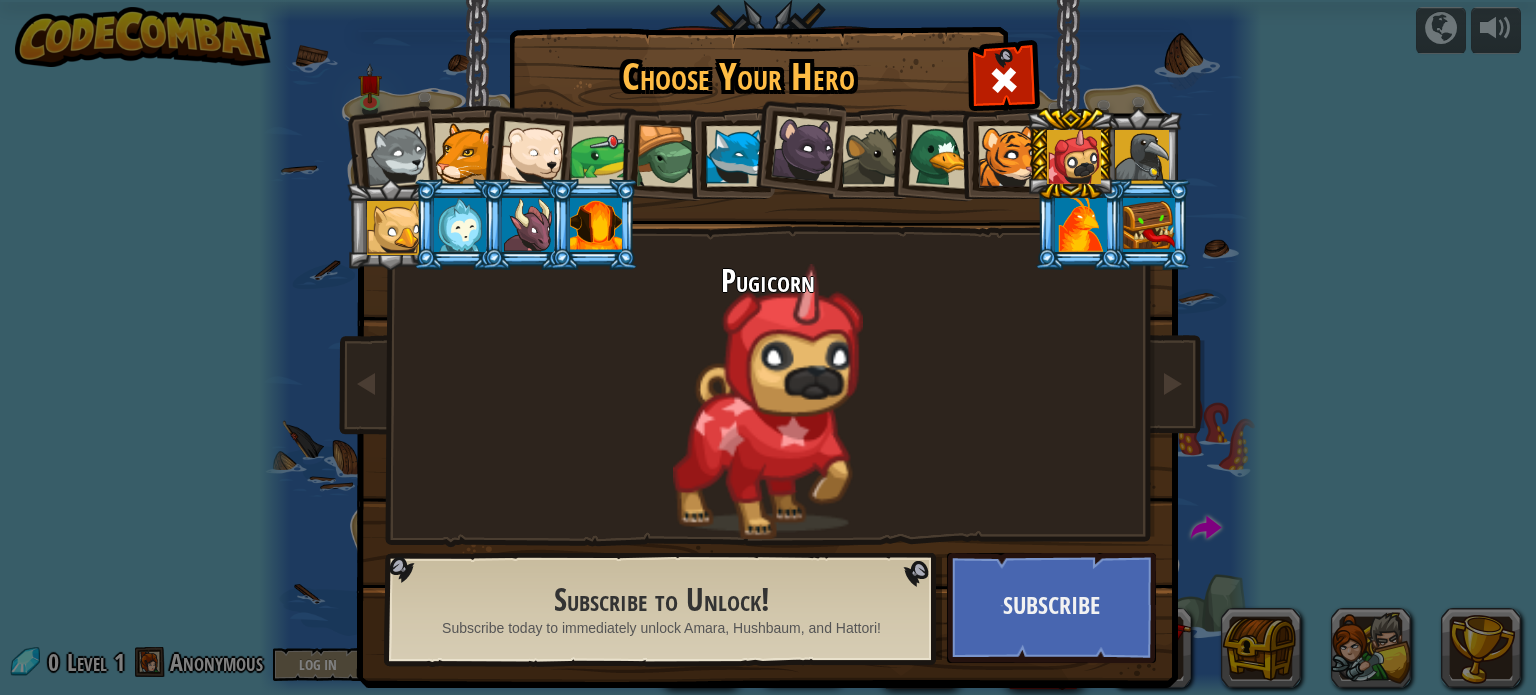 click at bounding box center (736, 156) 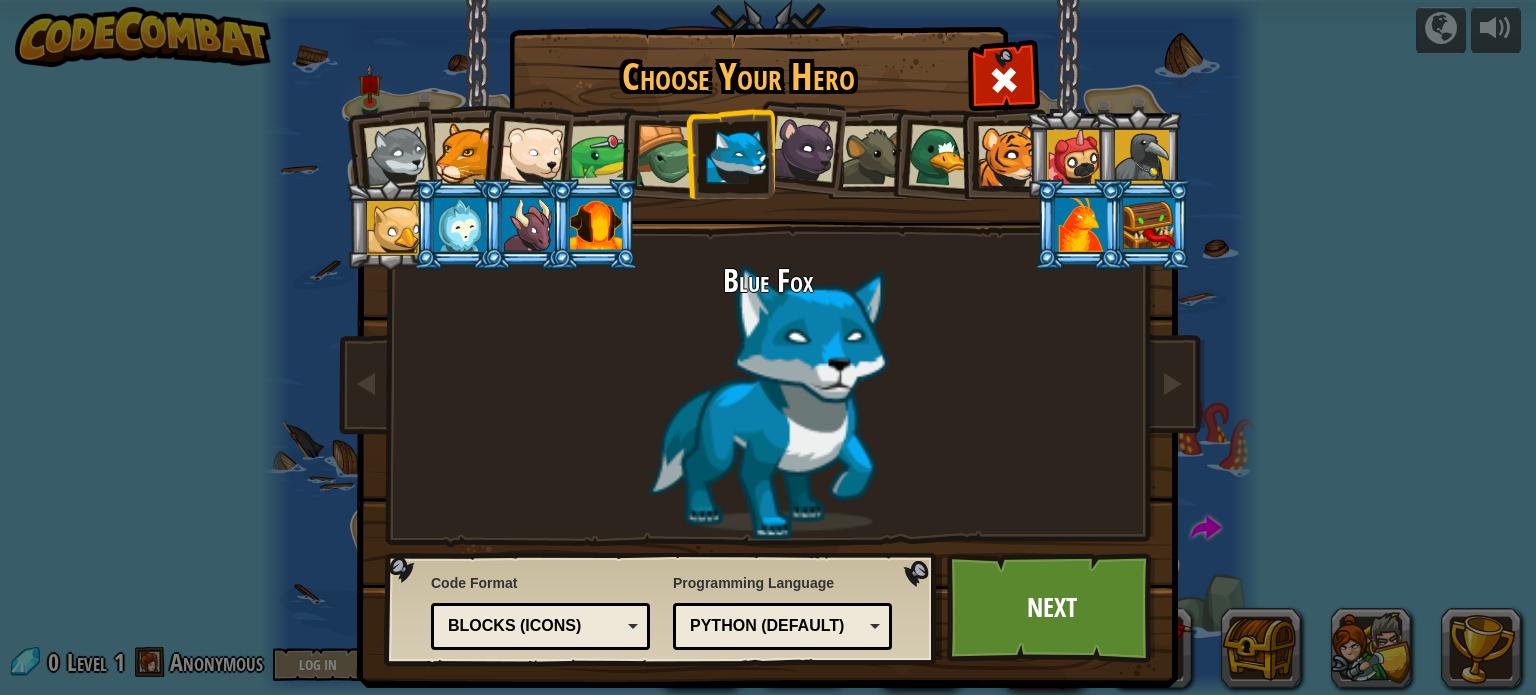click at bounding box center [596, 225] 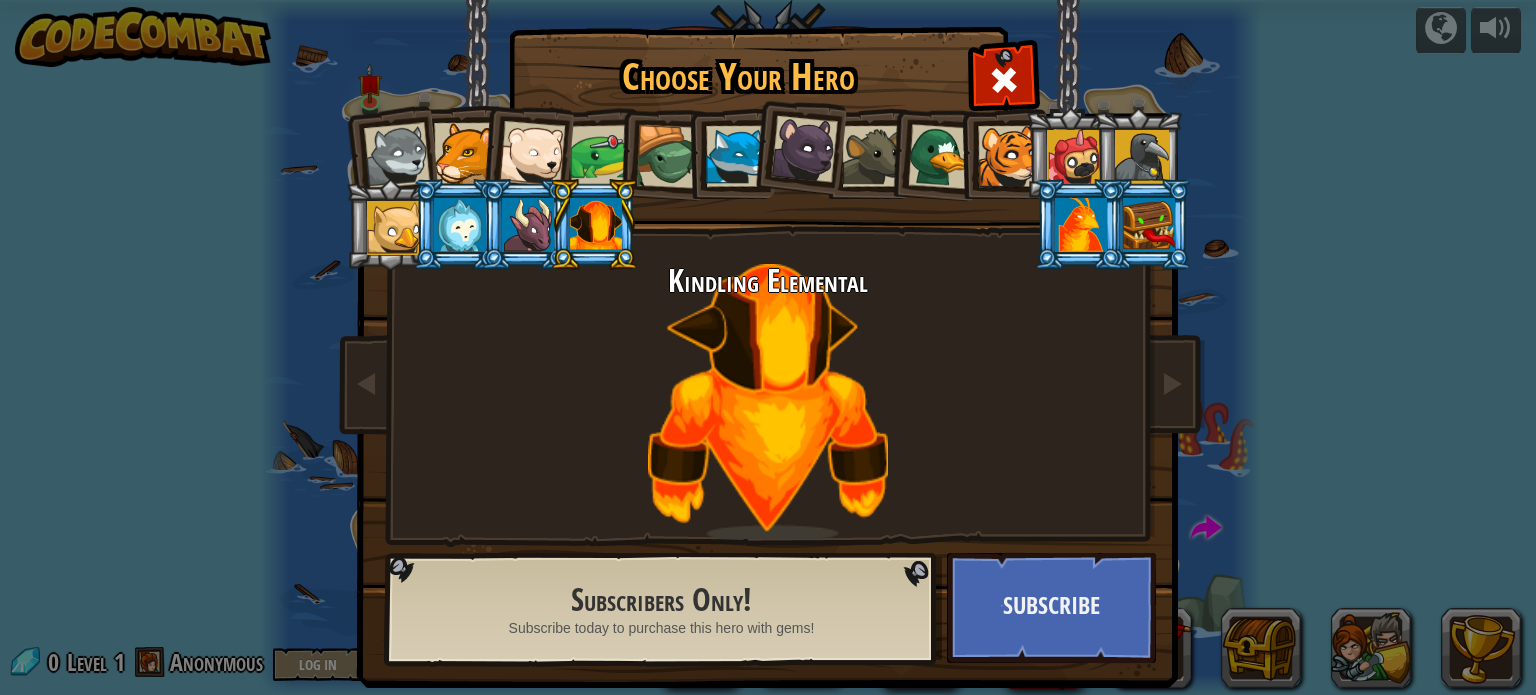 click at bounding box center (528, 225) 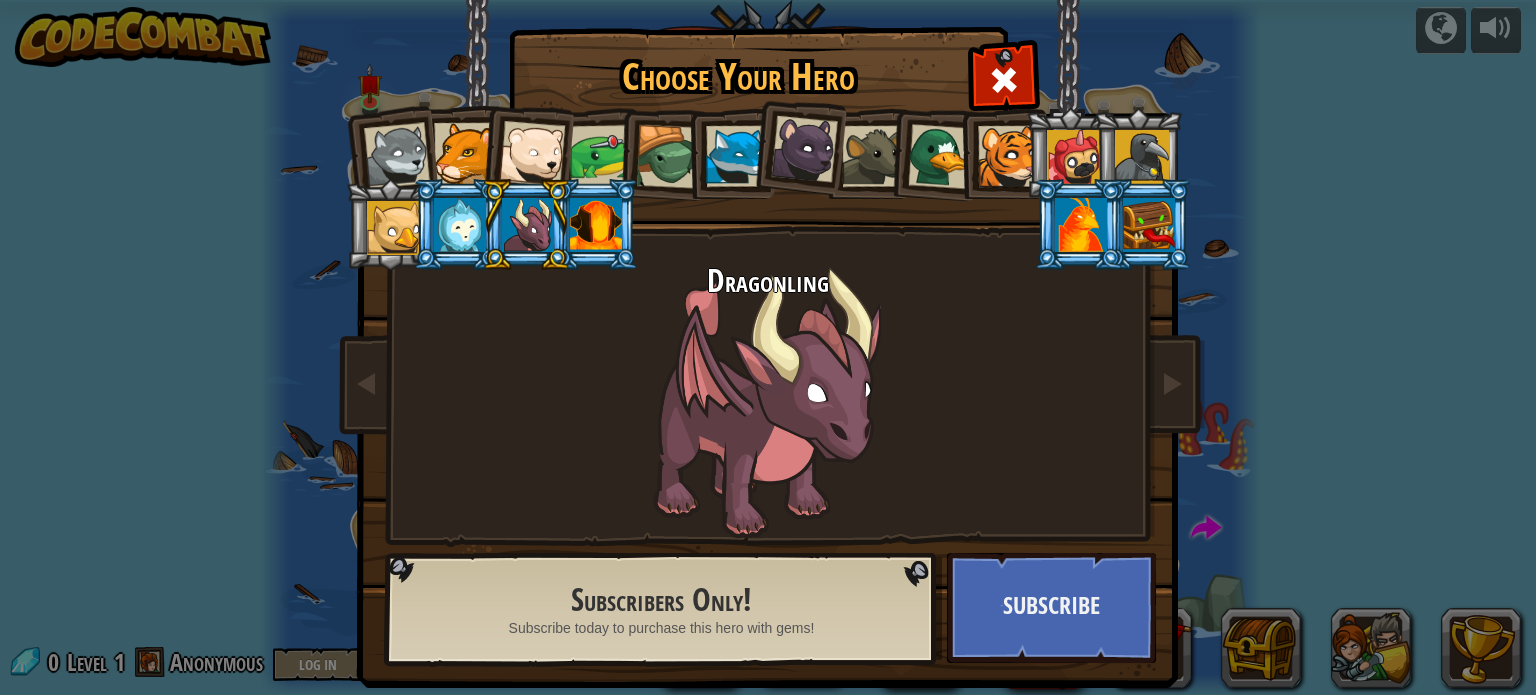 click at bounding box center [394, 228] 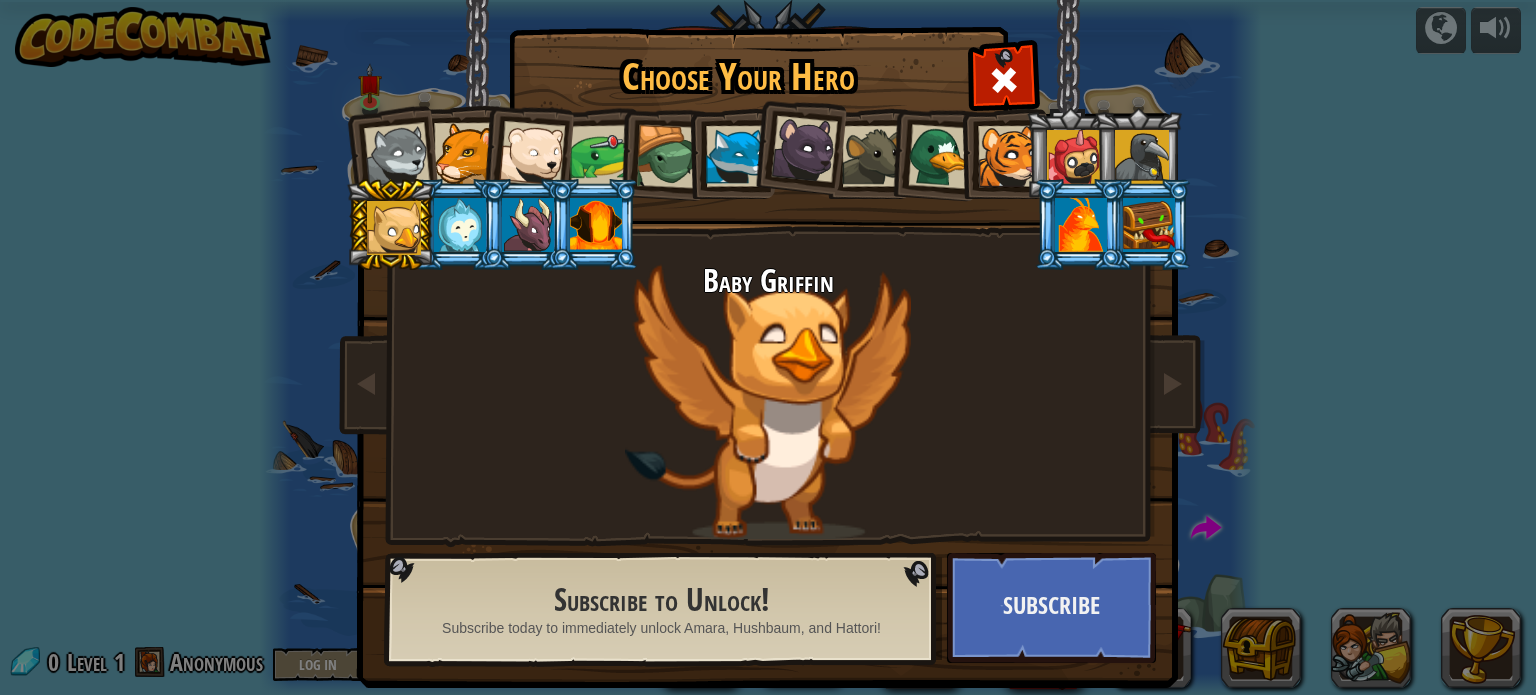 click at bounding box center (804, 149) 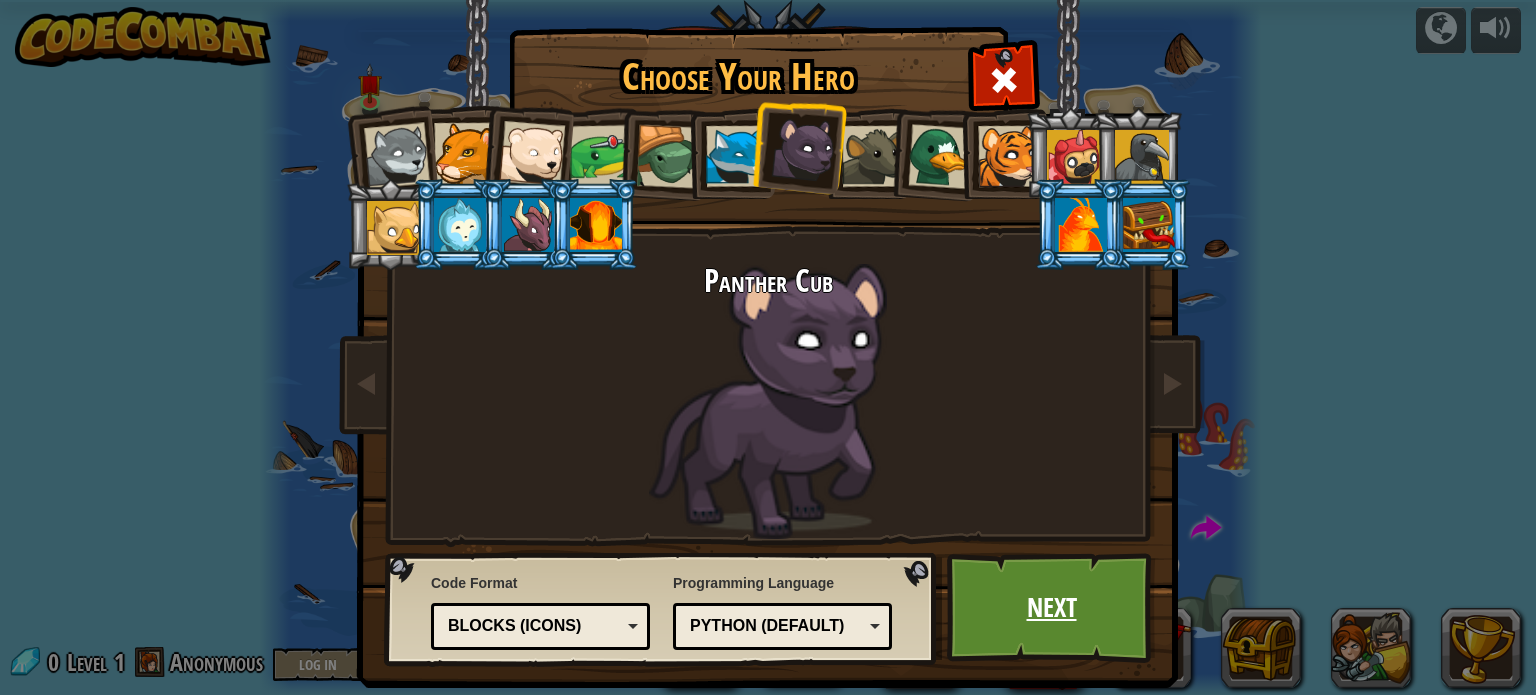 click on "Next" at bounding box center [1051, 608] 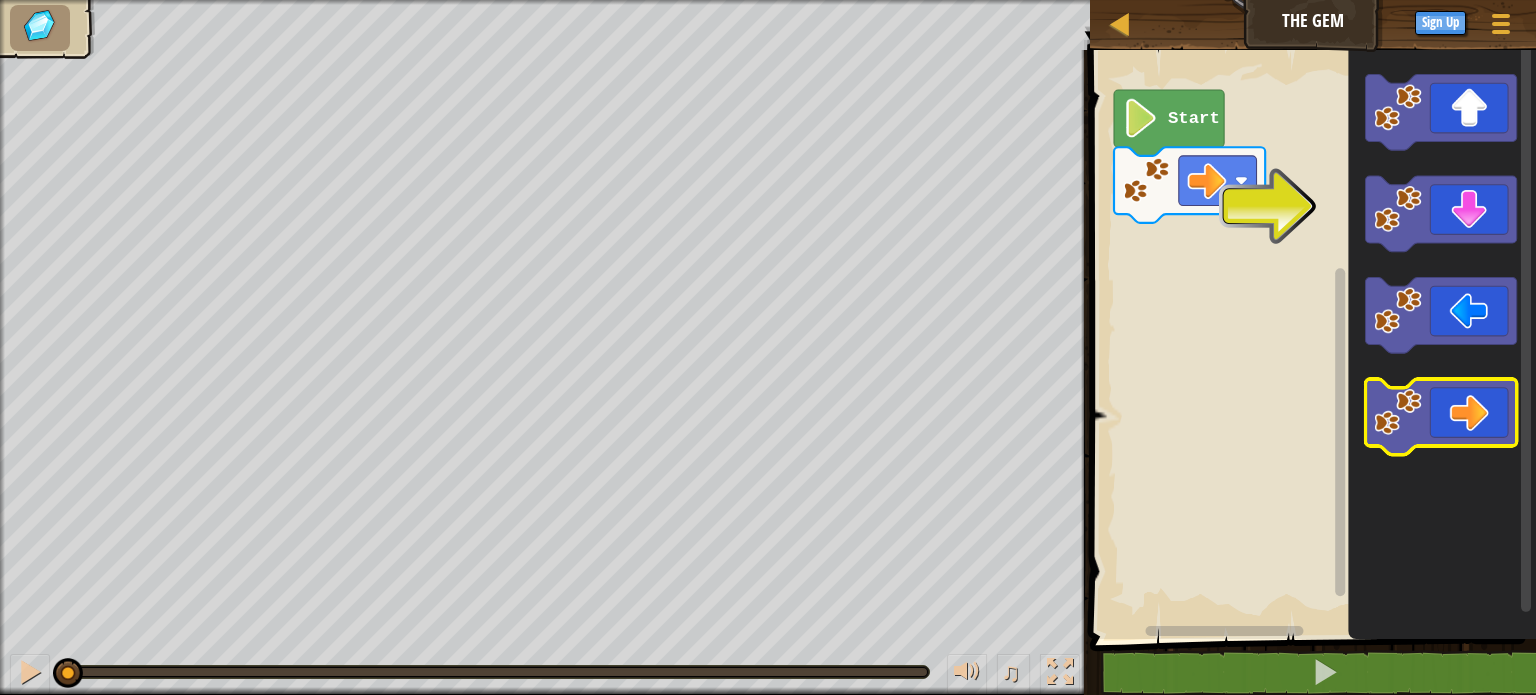 click 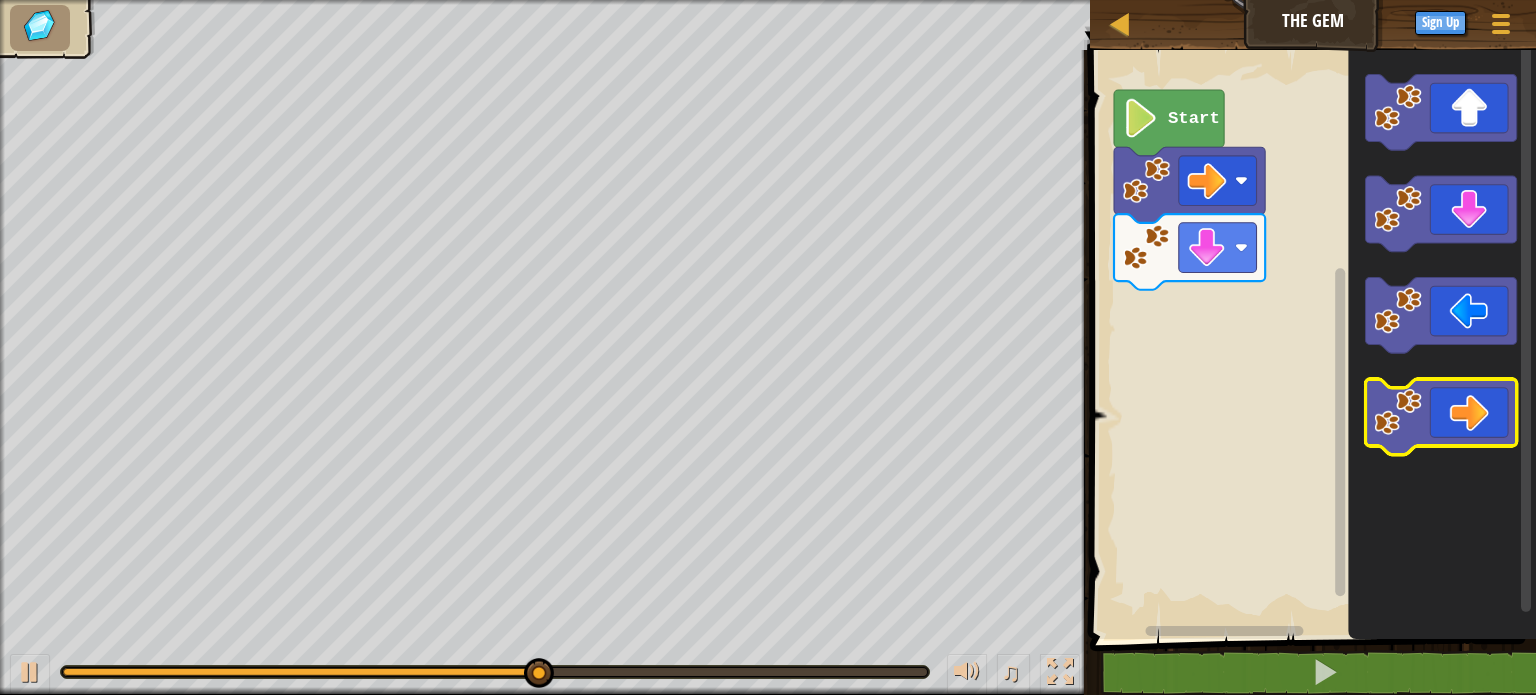 click 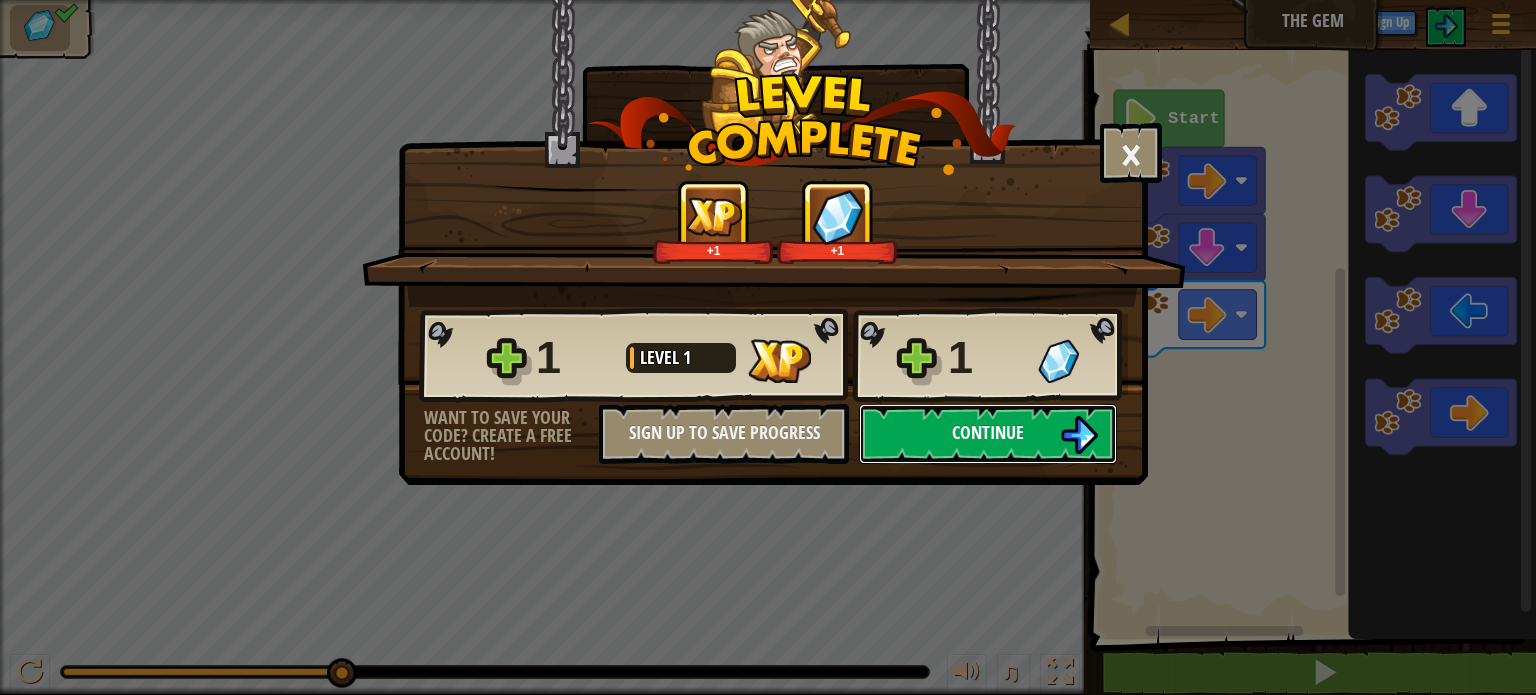 click on "Continue" at bounding box center [988, 432] 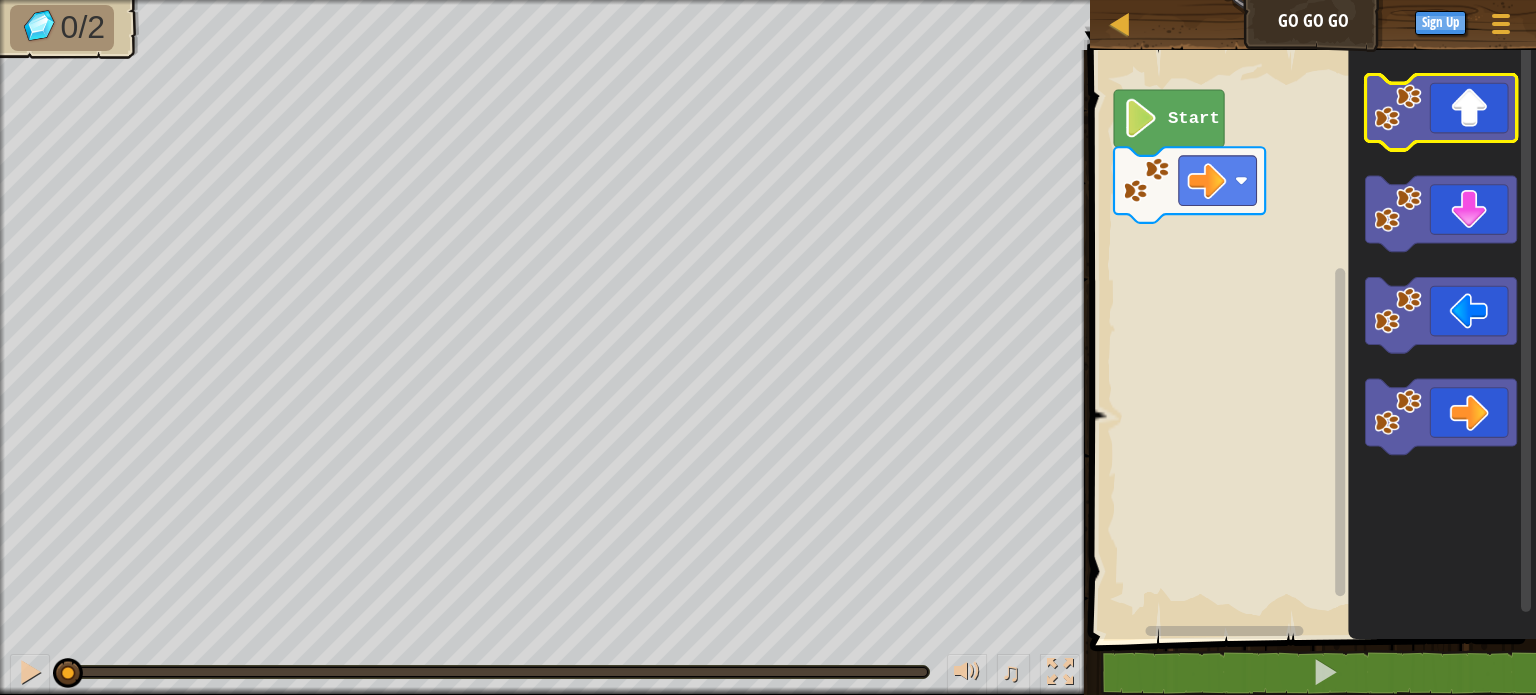 click 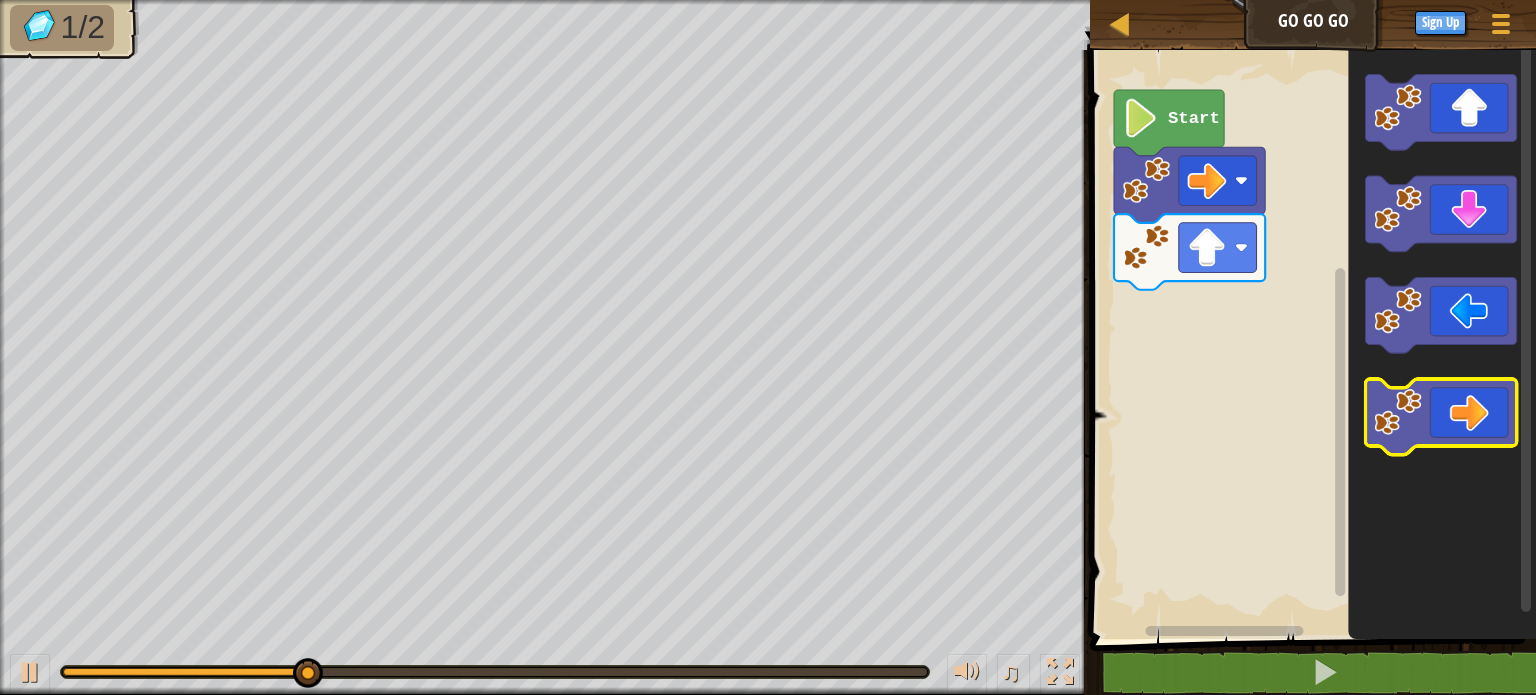 click 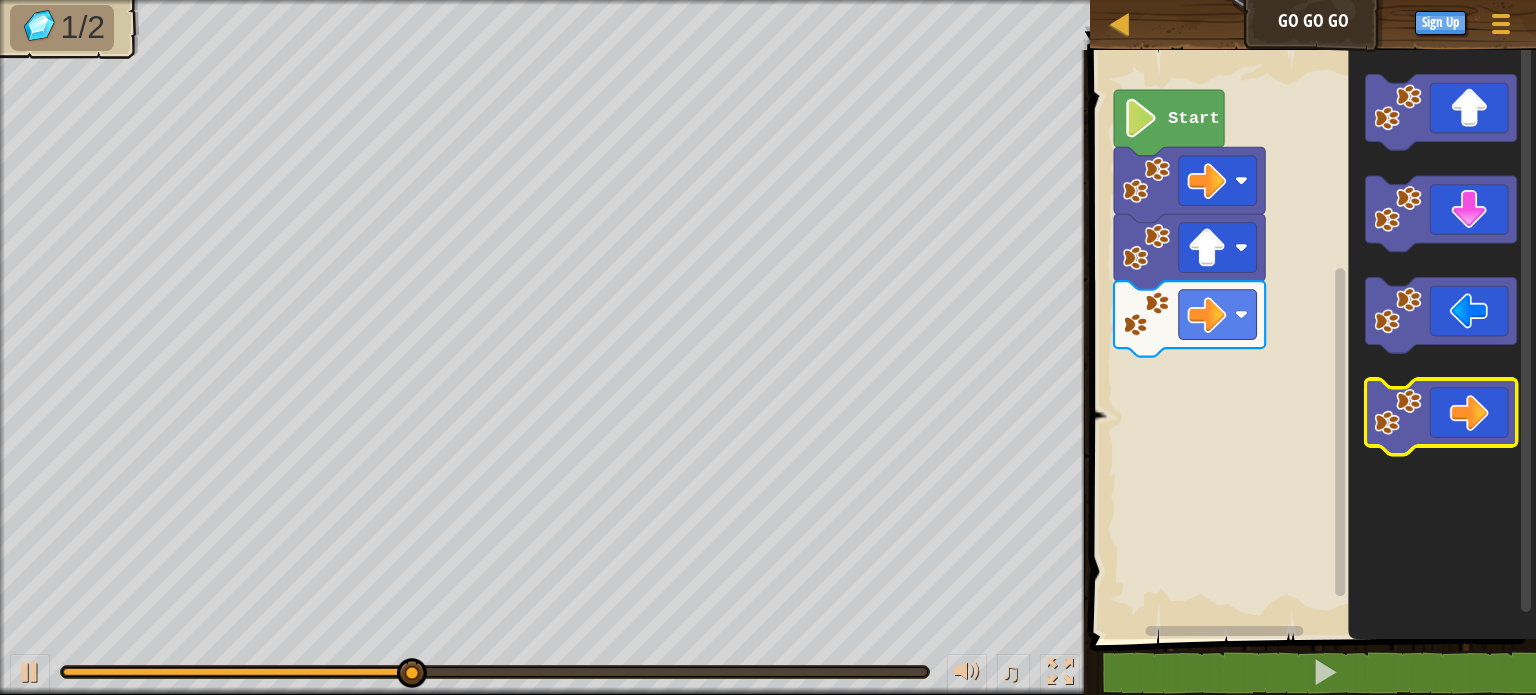 click 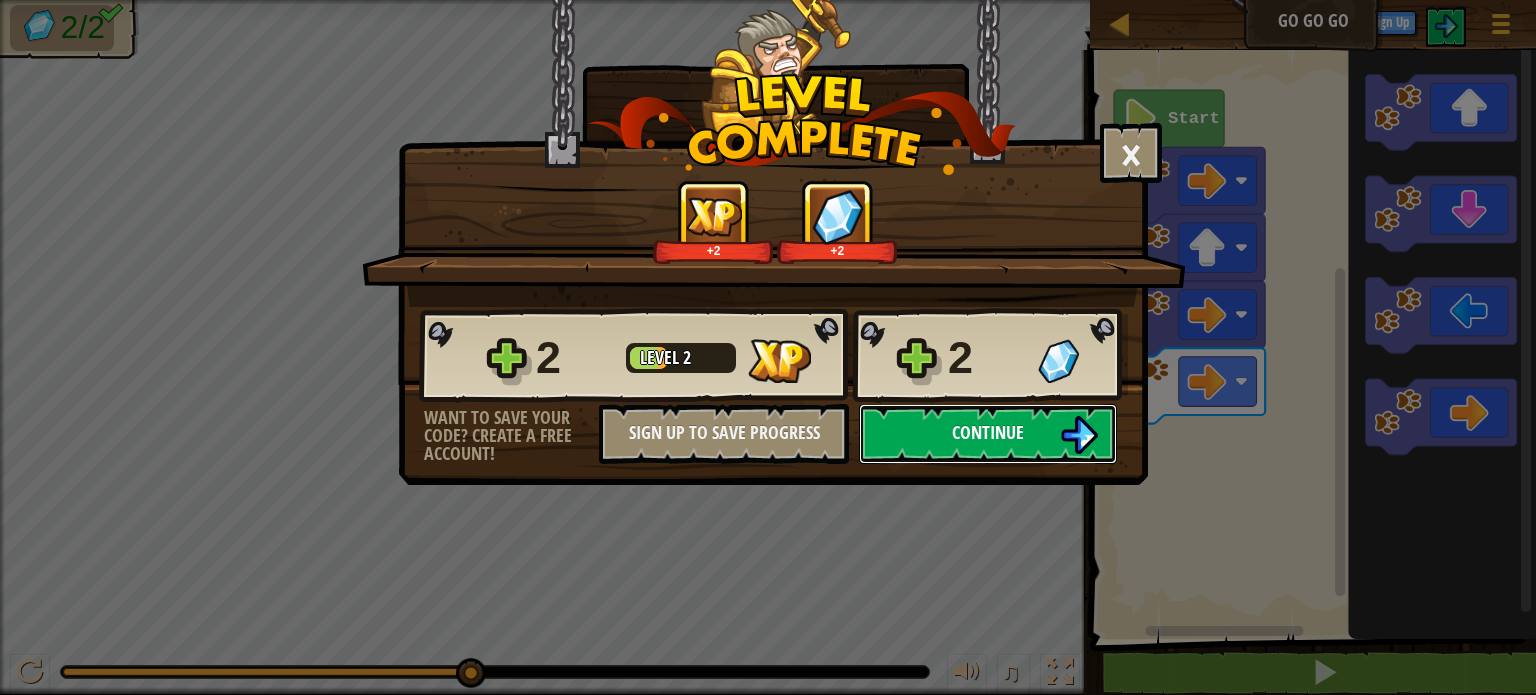 click on "Continue" at bounding box center (988, 432) 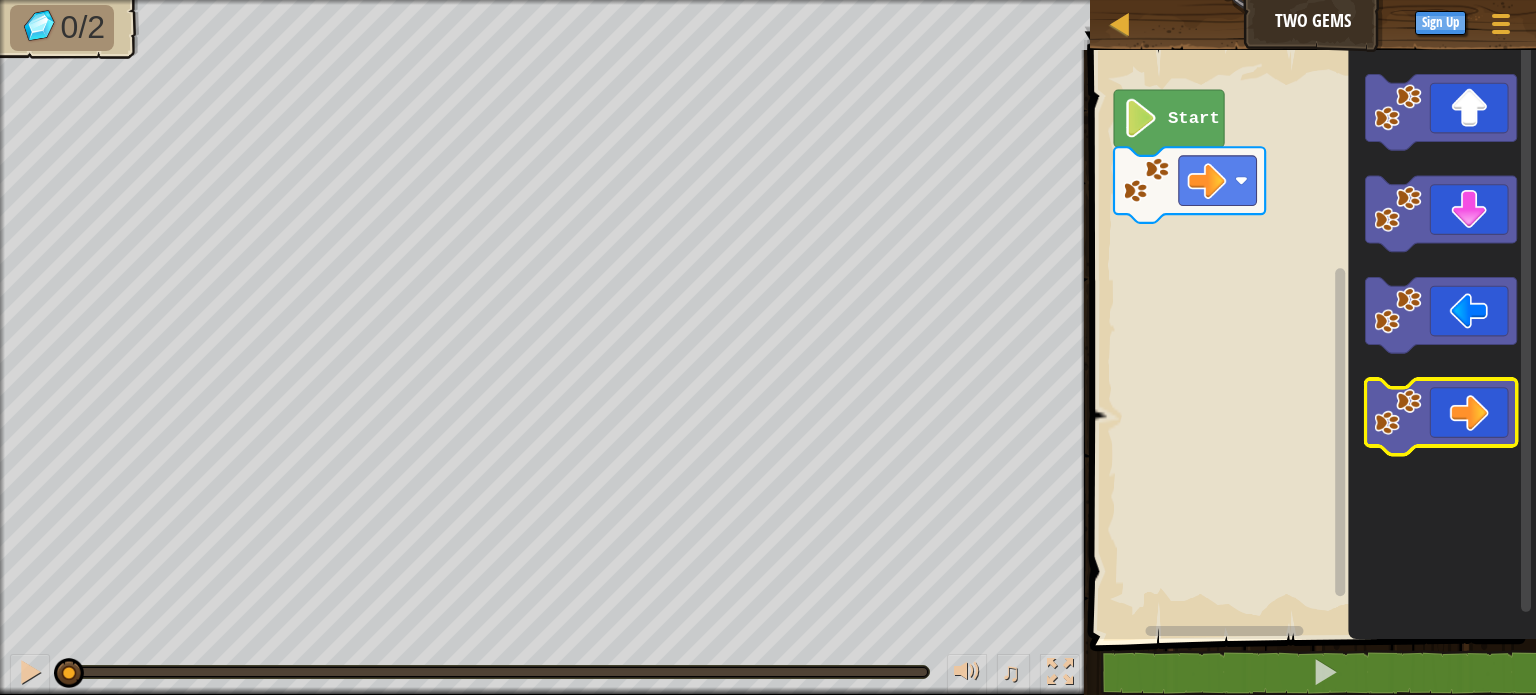 click 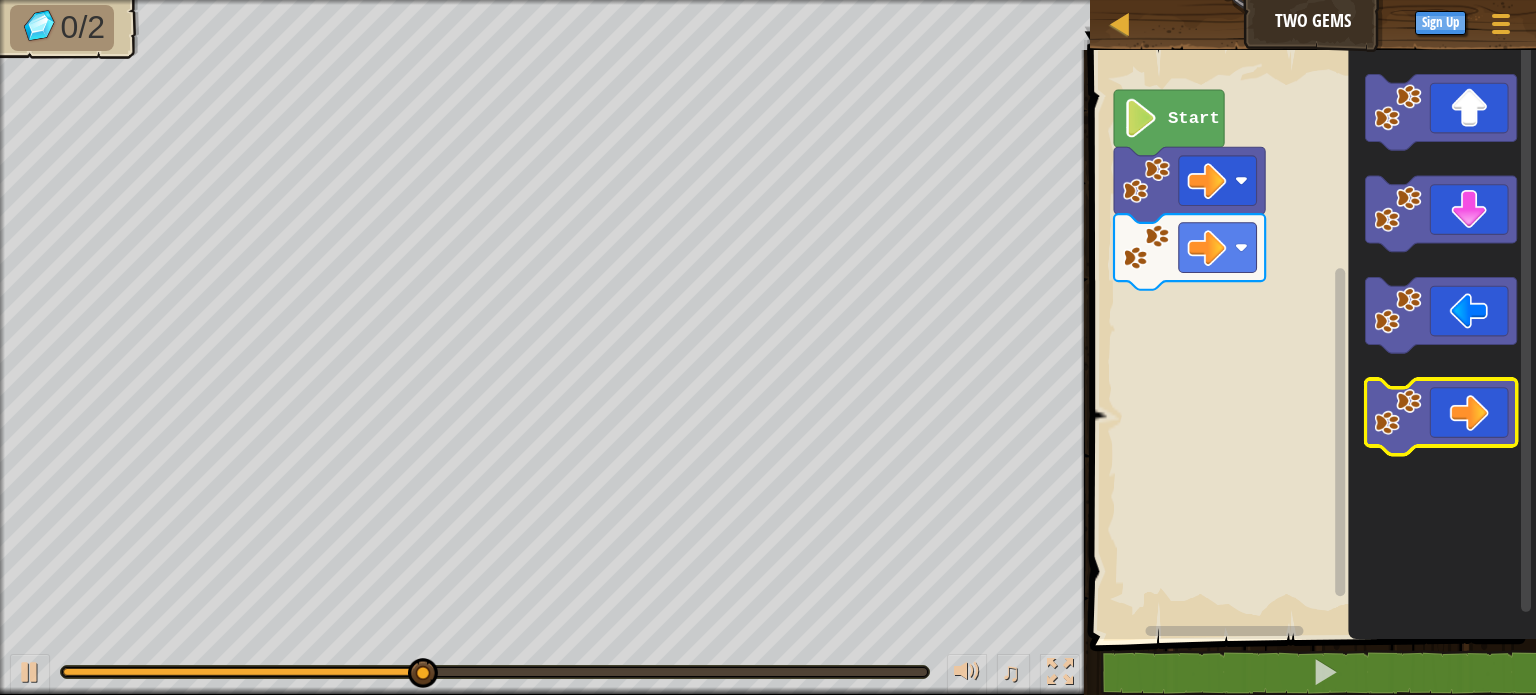 click 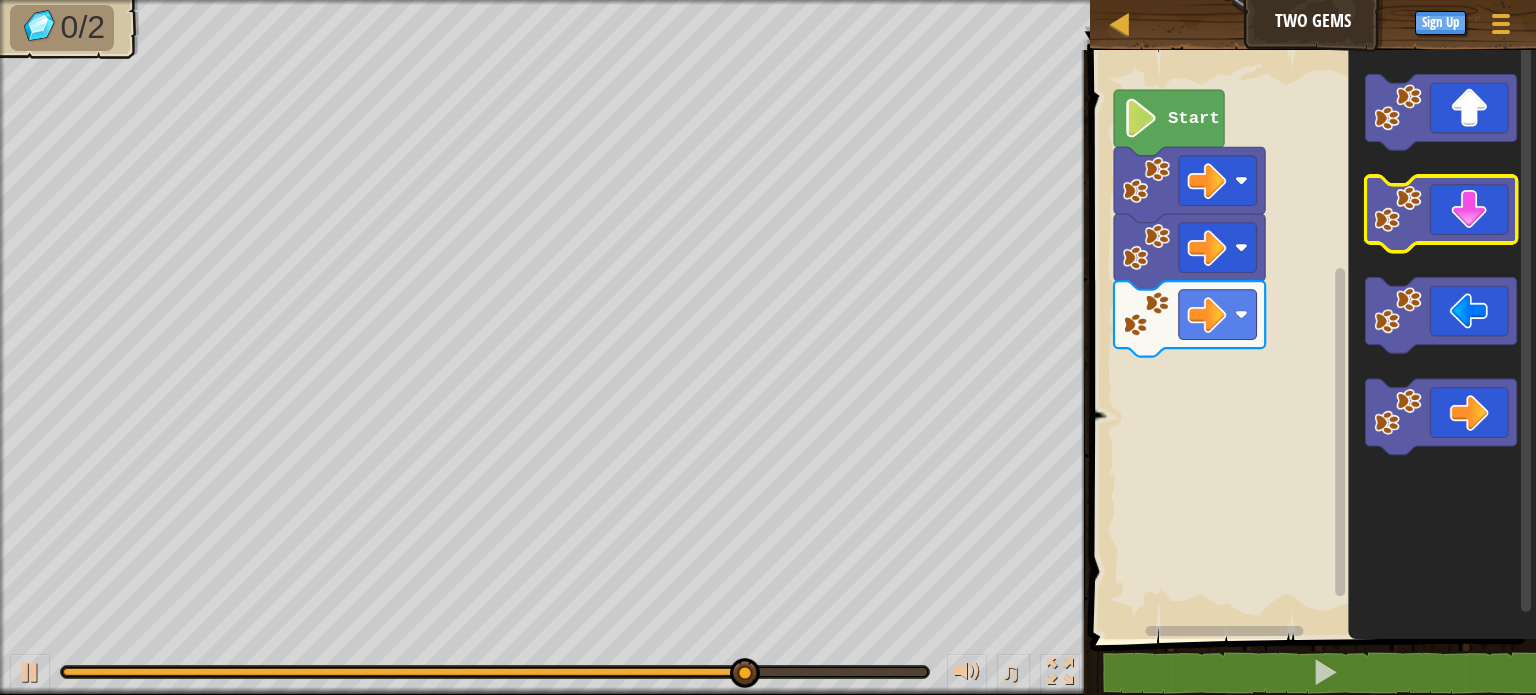 click 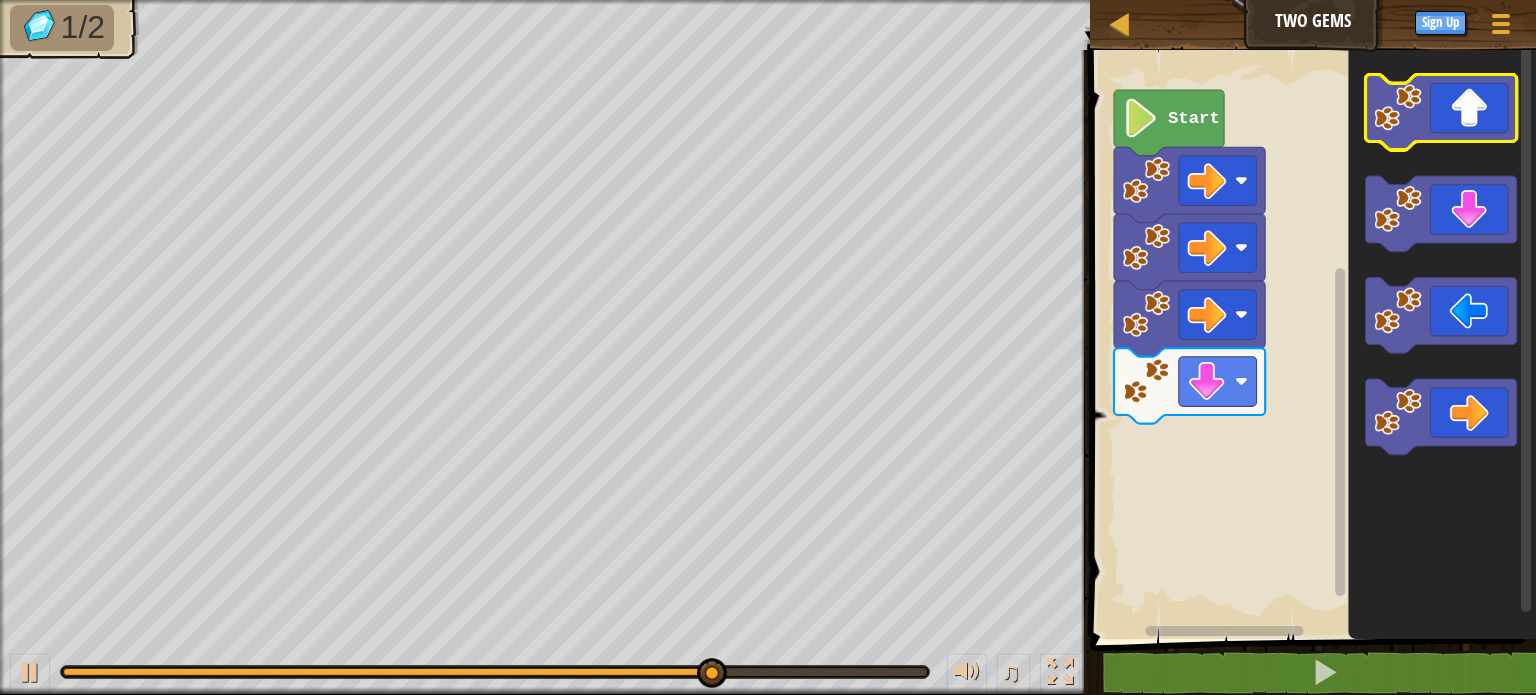 click 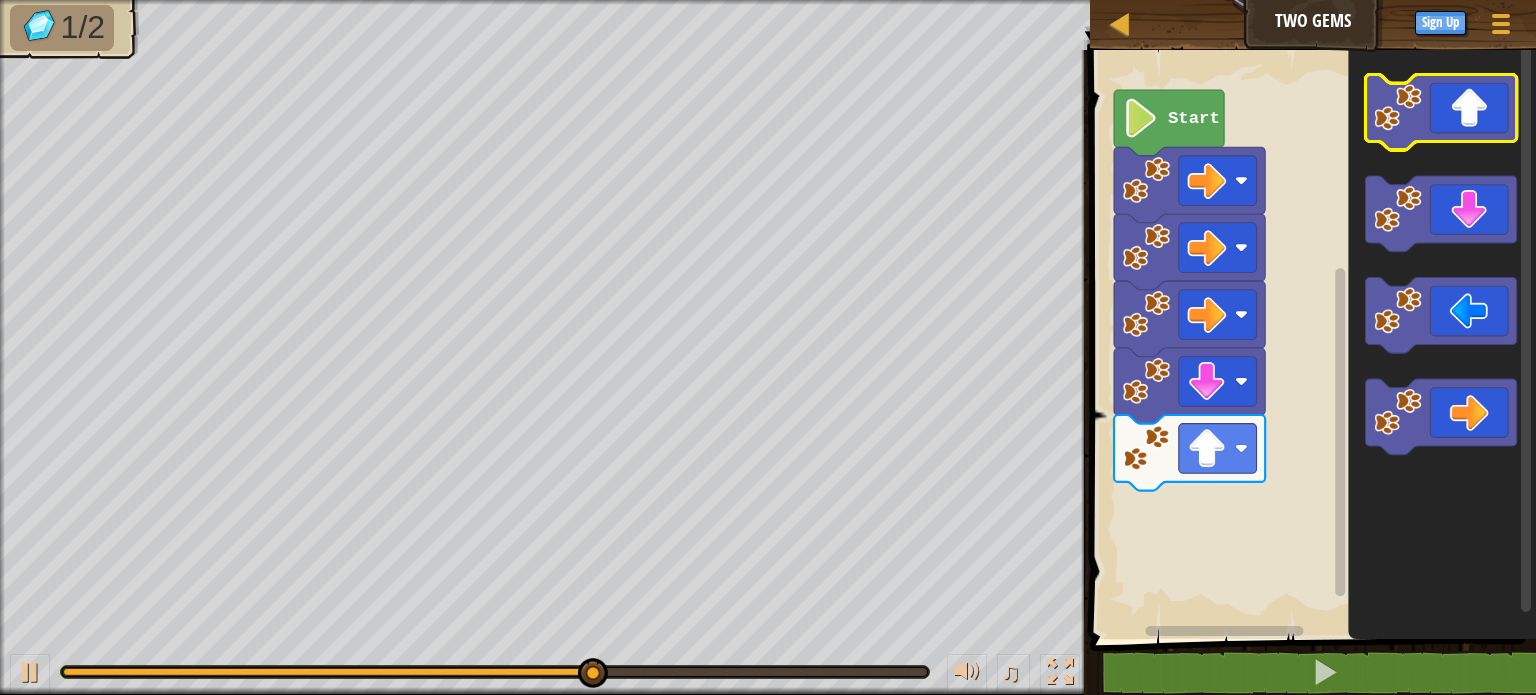 click 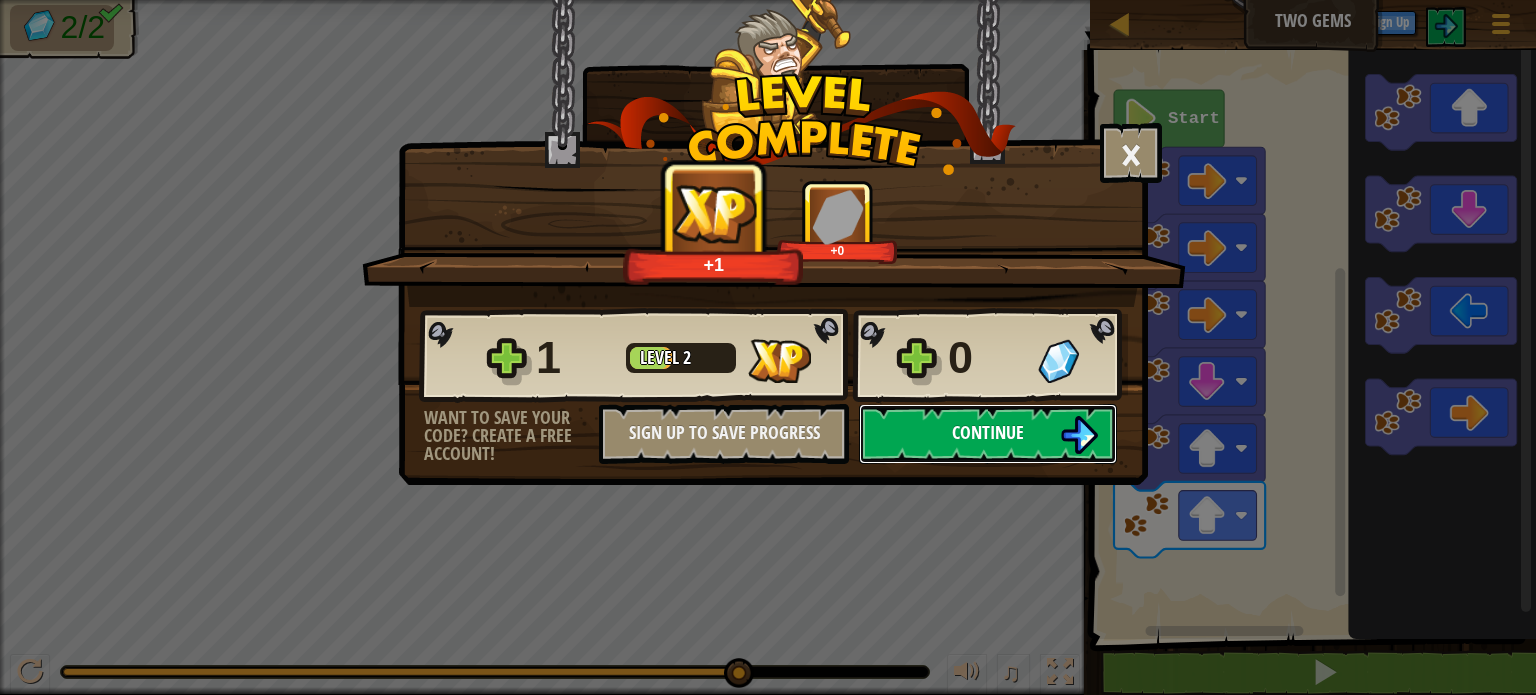 click on "Continue" at bounding box center (988, 434) 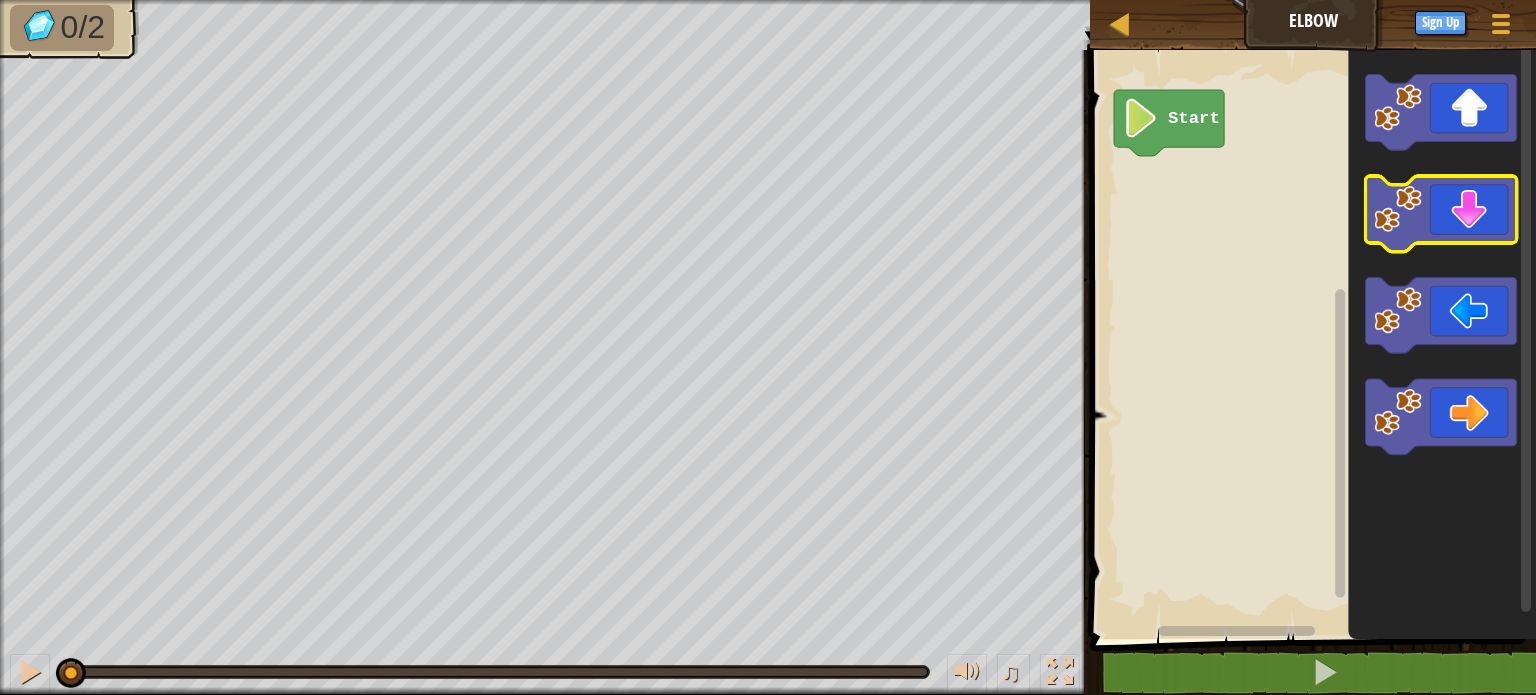 click 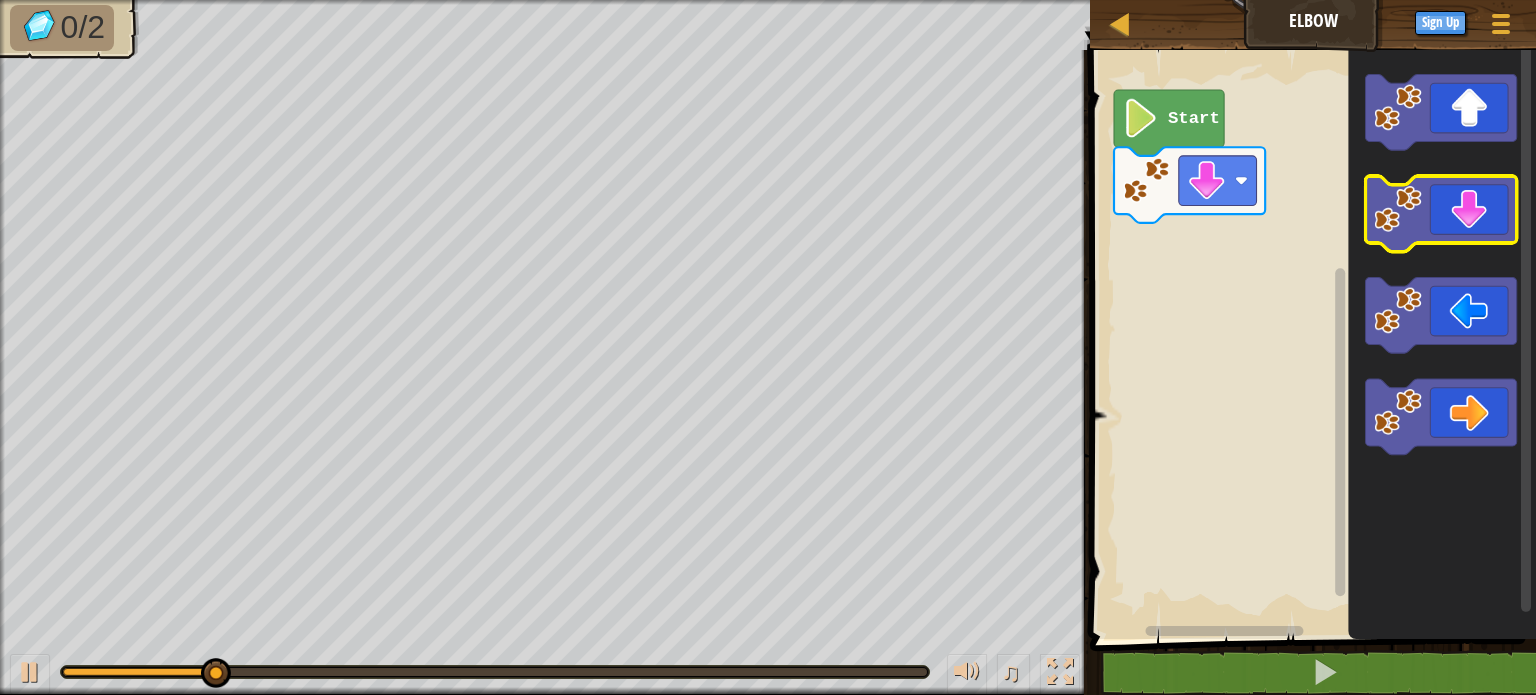 click 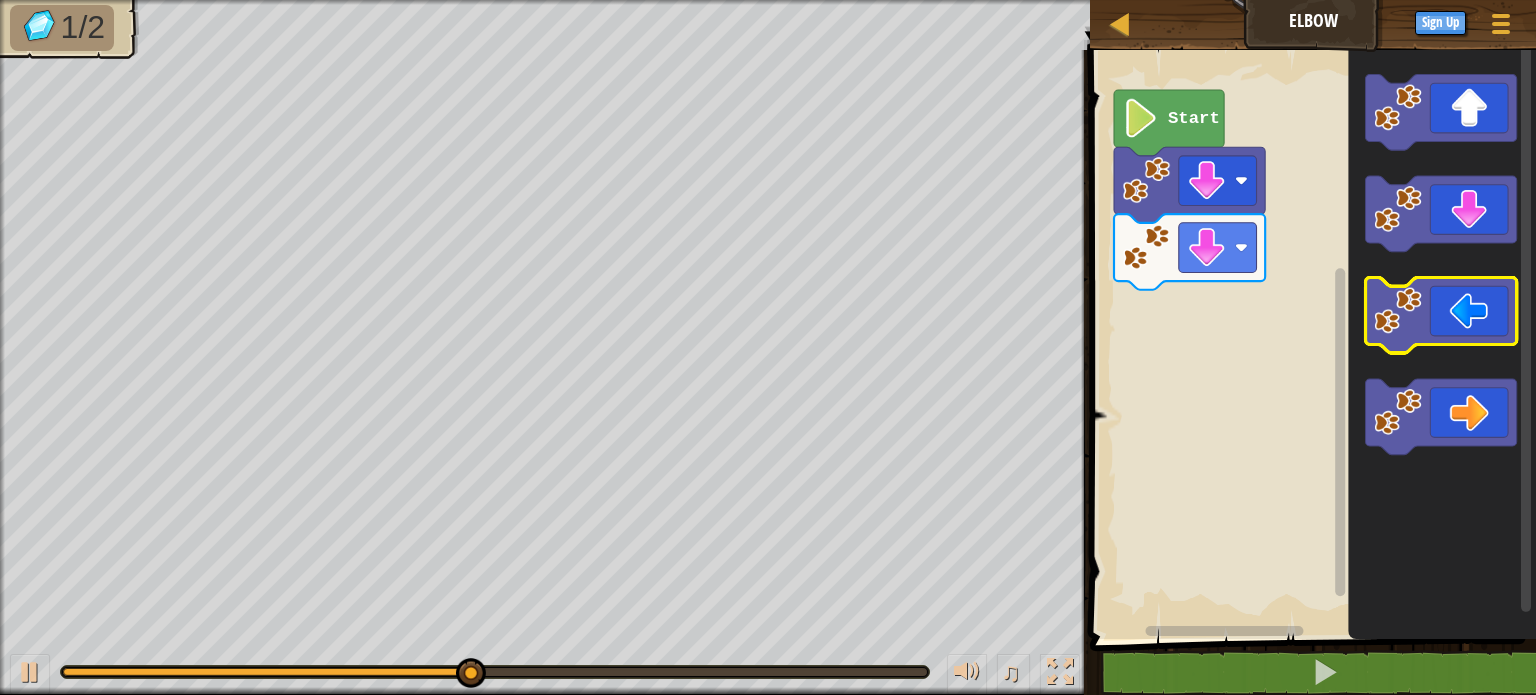 click 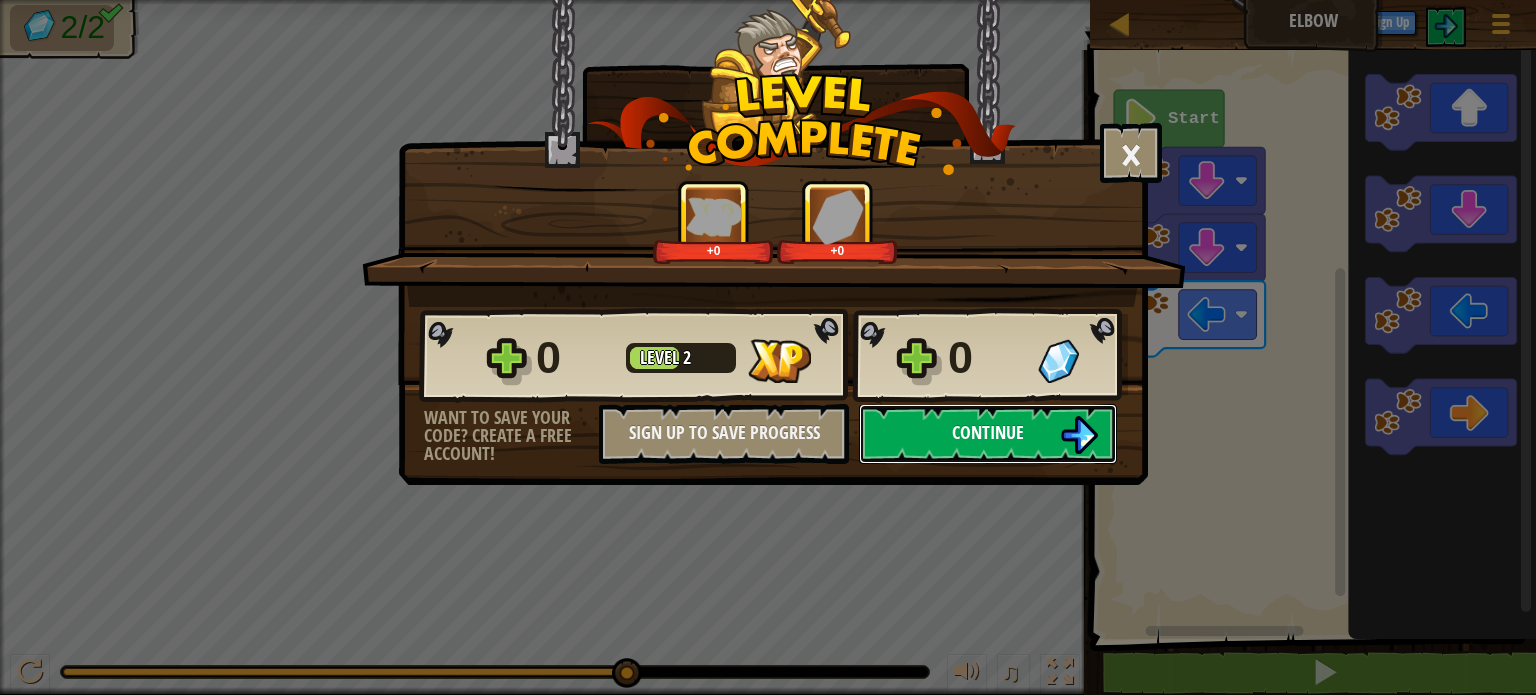 click on "Continue" at bounding box center [988, 434] 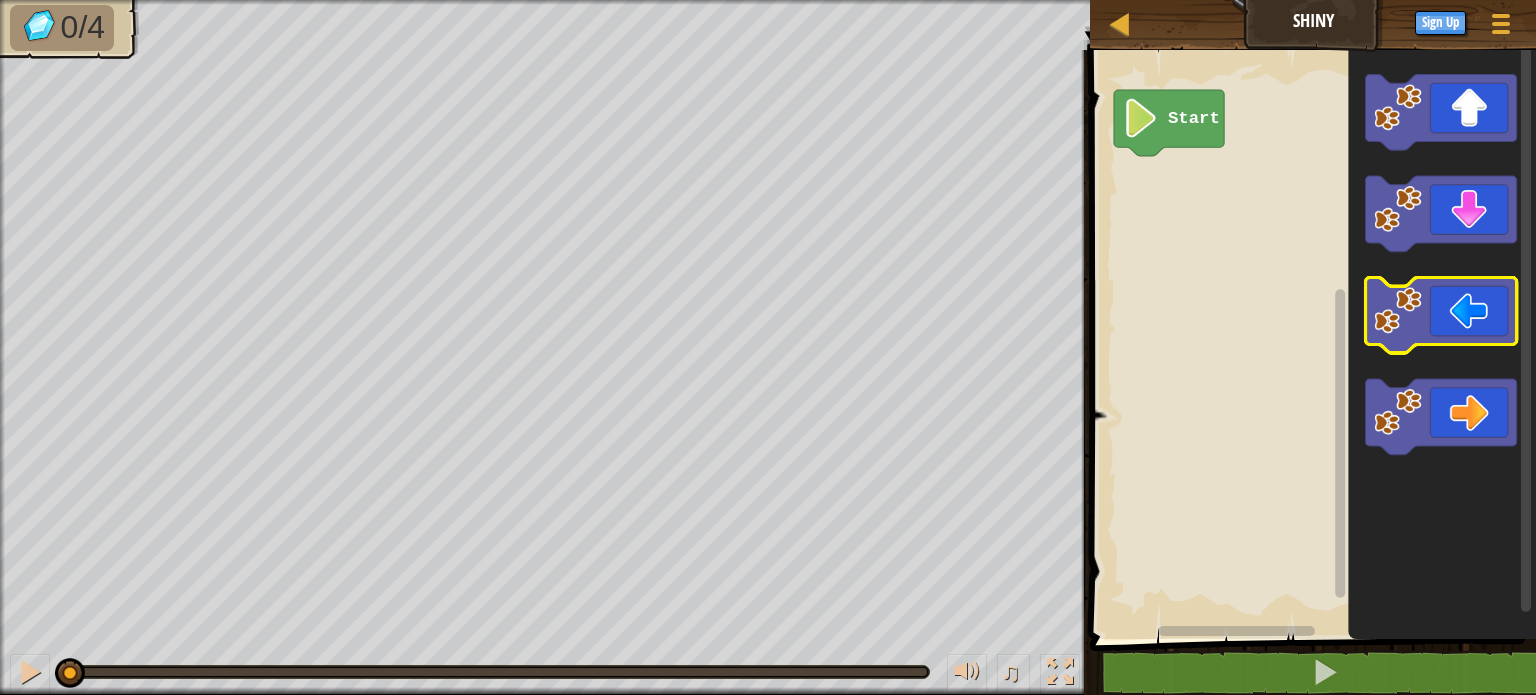click 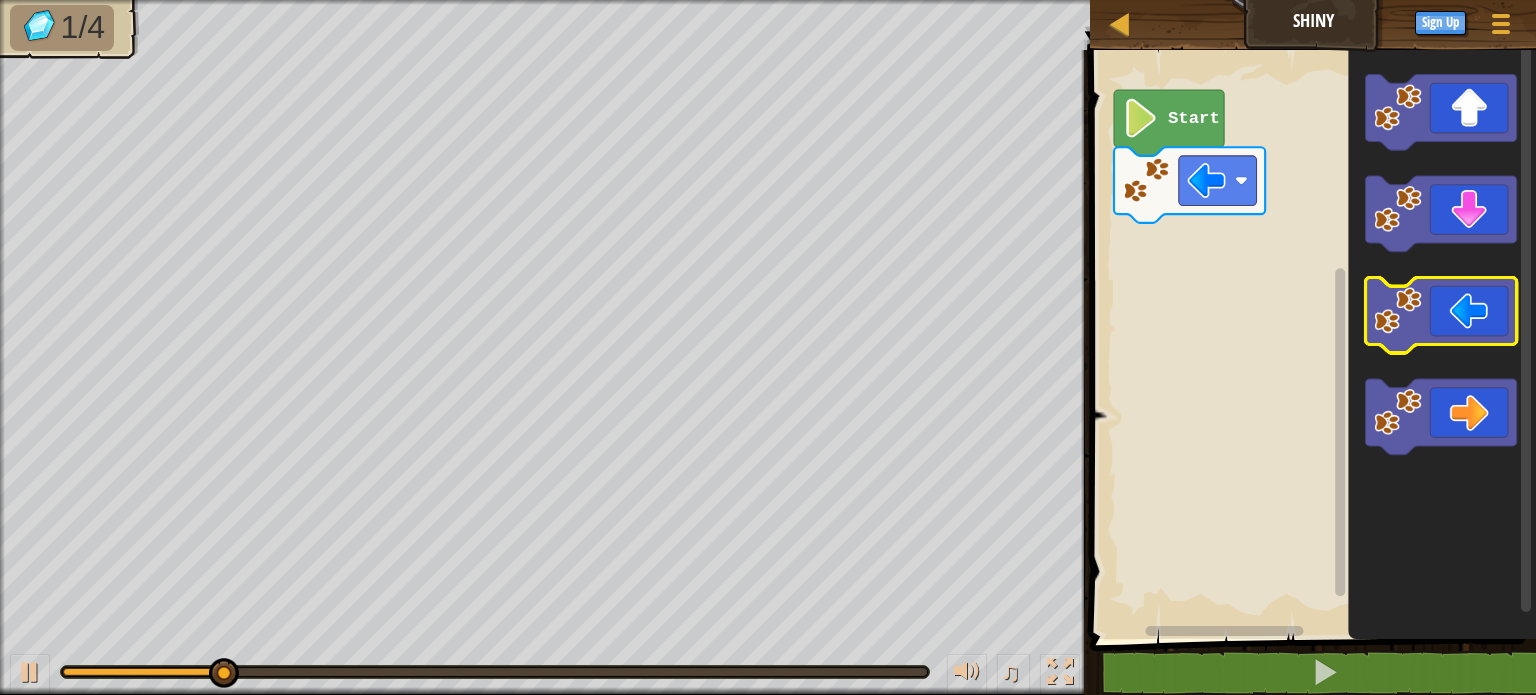 click 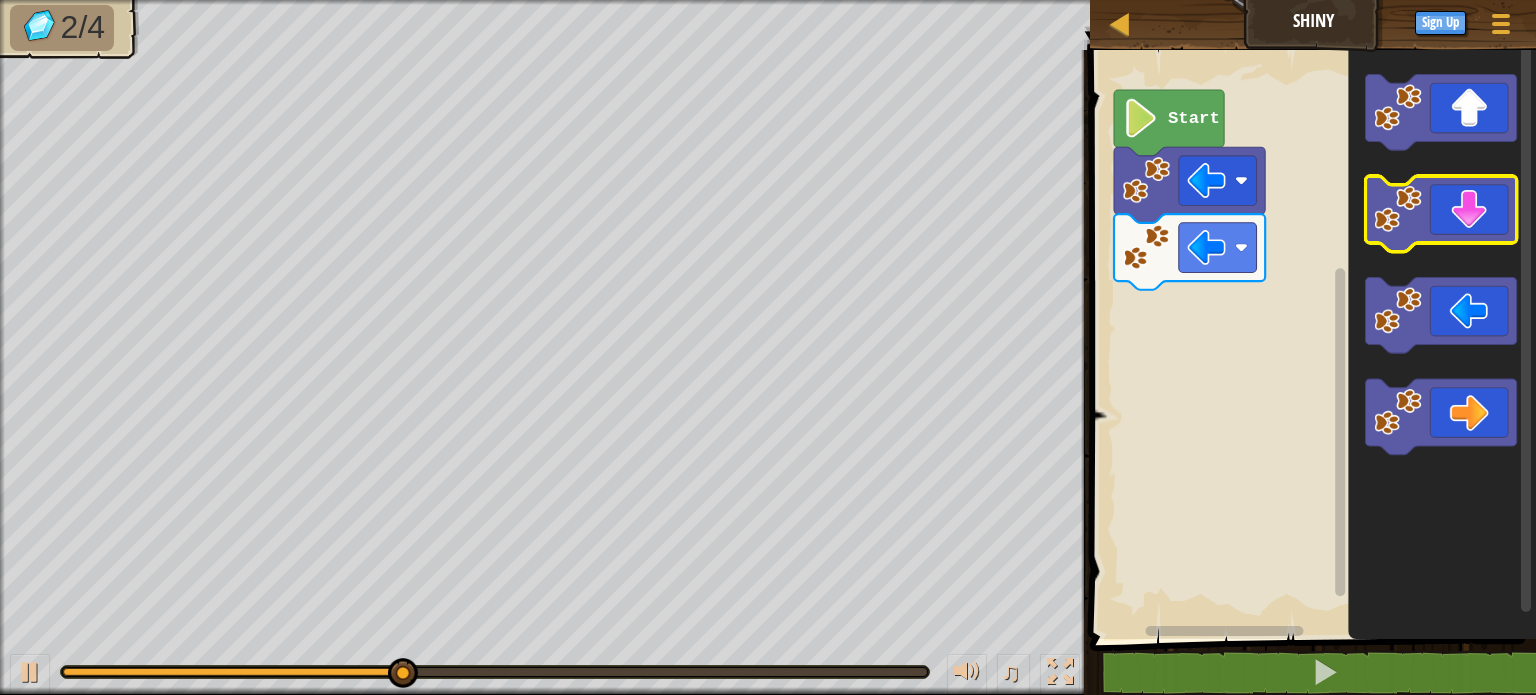 click 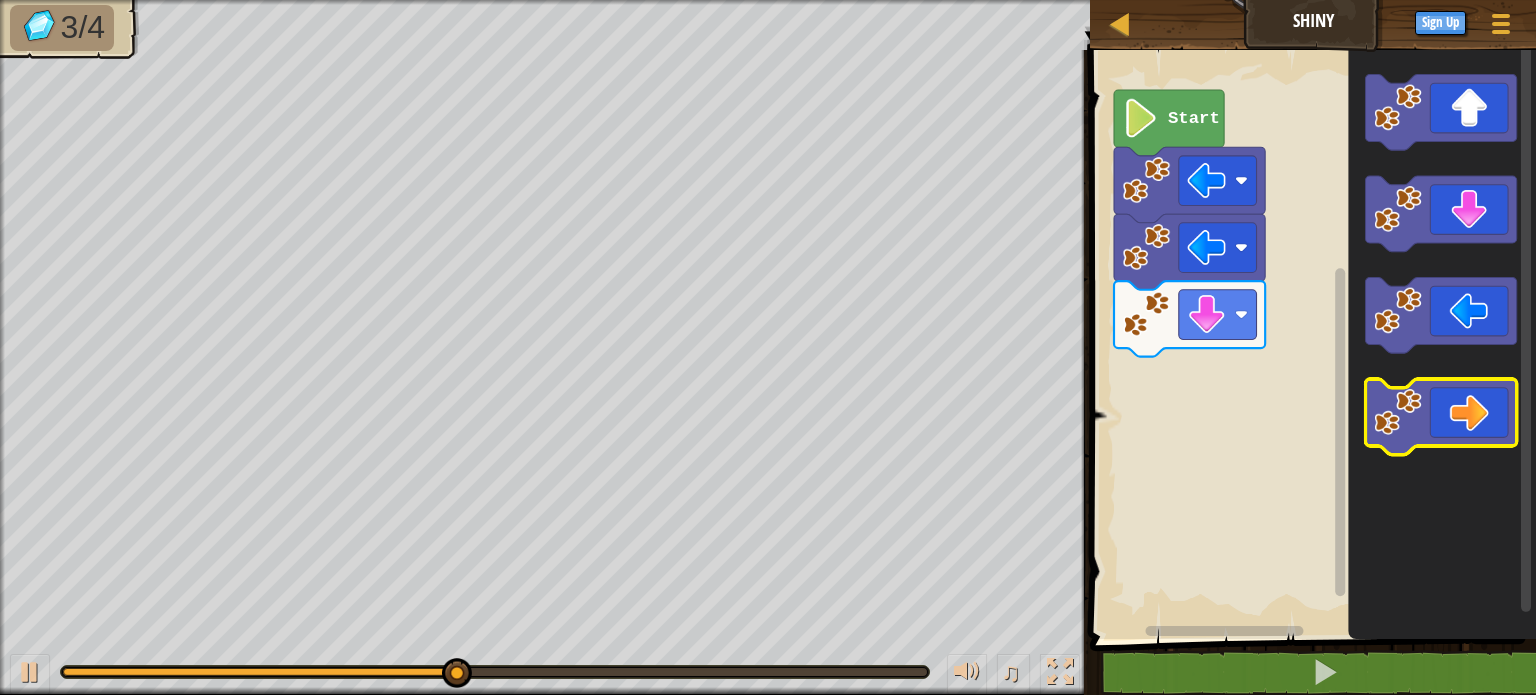 click 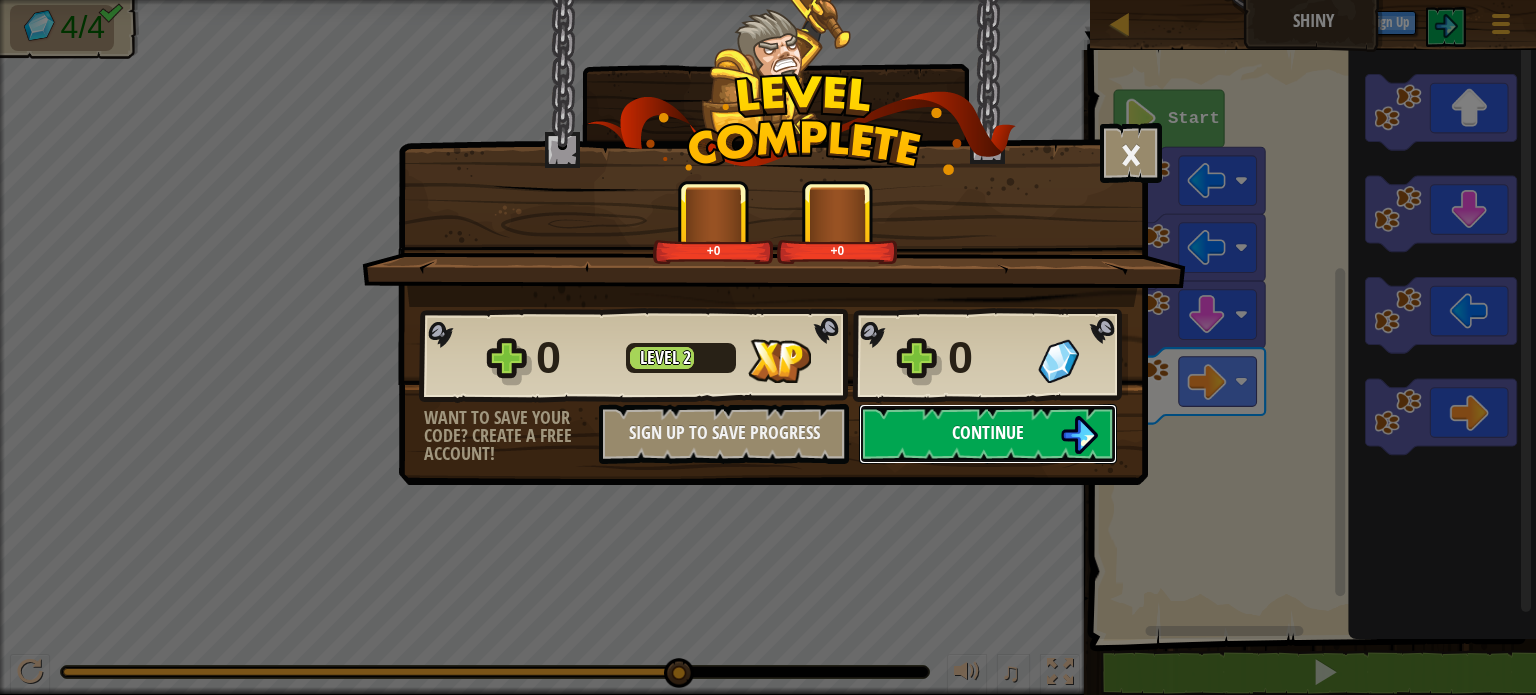 click on "Continue" at bounding box center (988, 432) 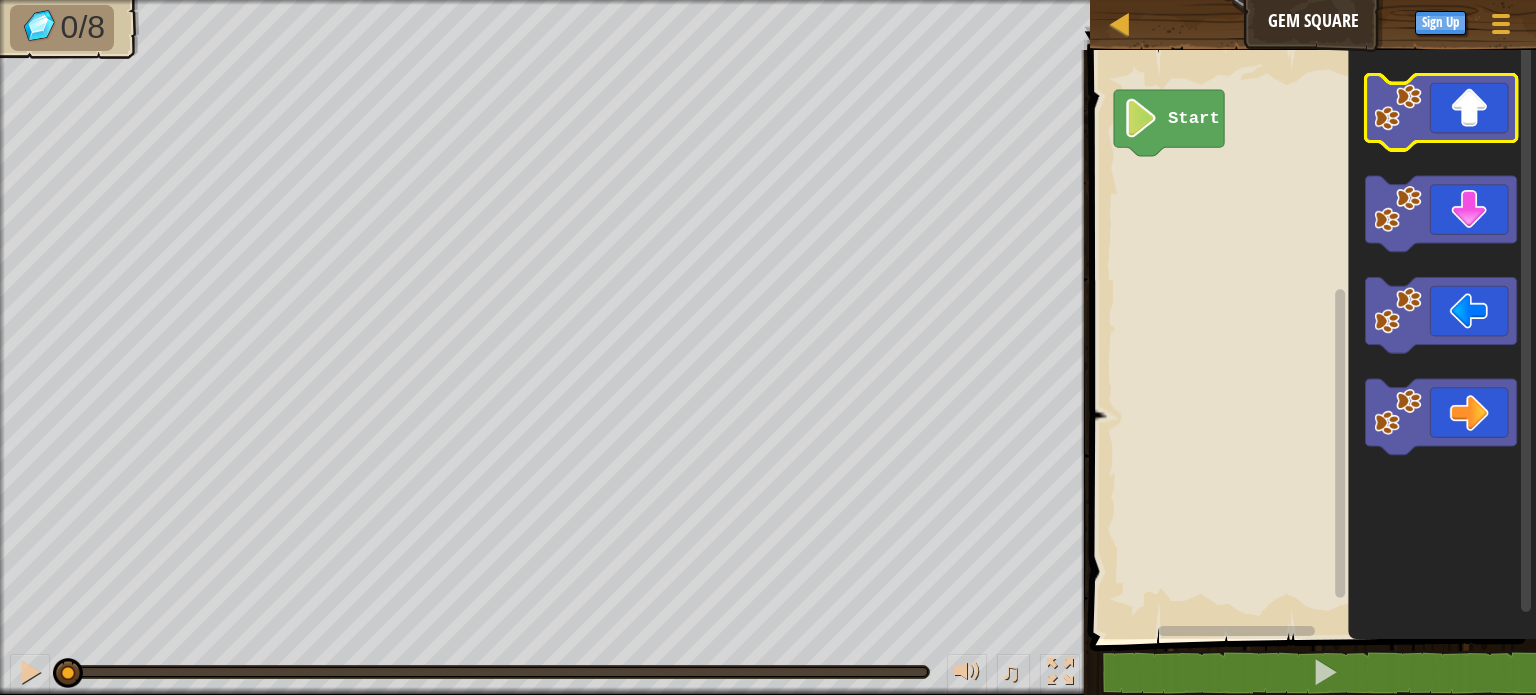 click 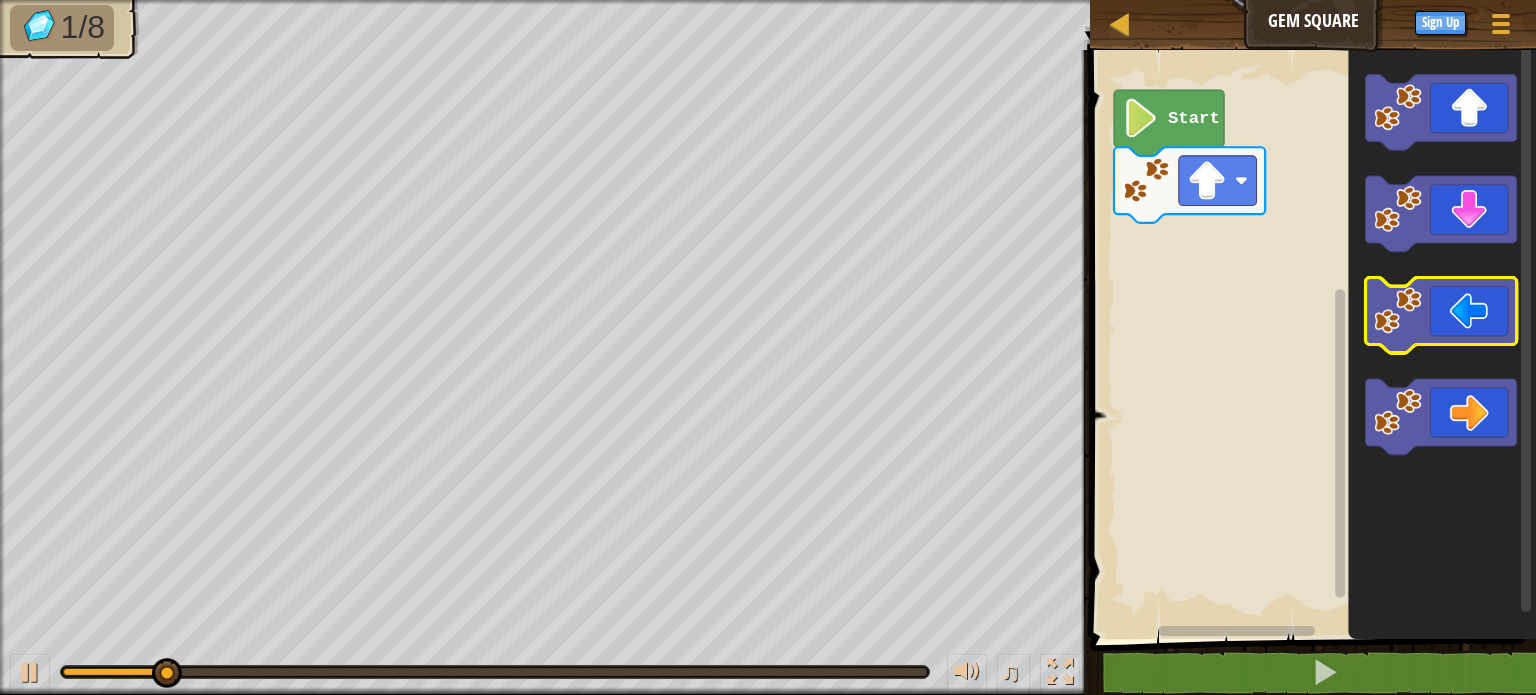 click 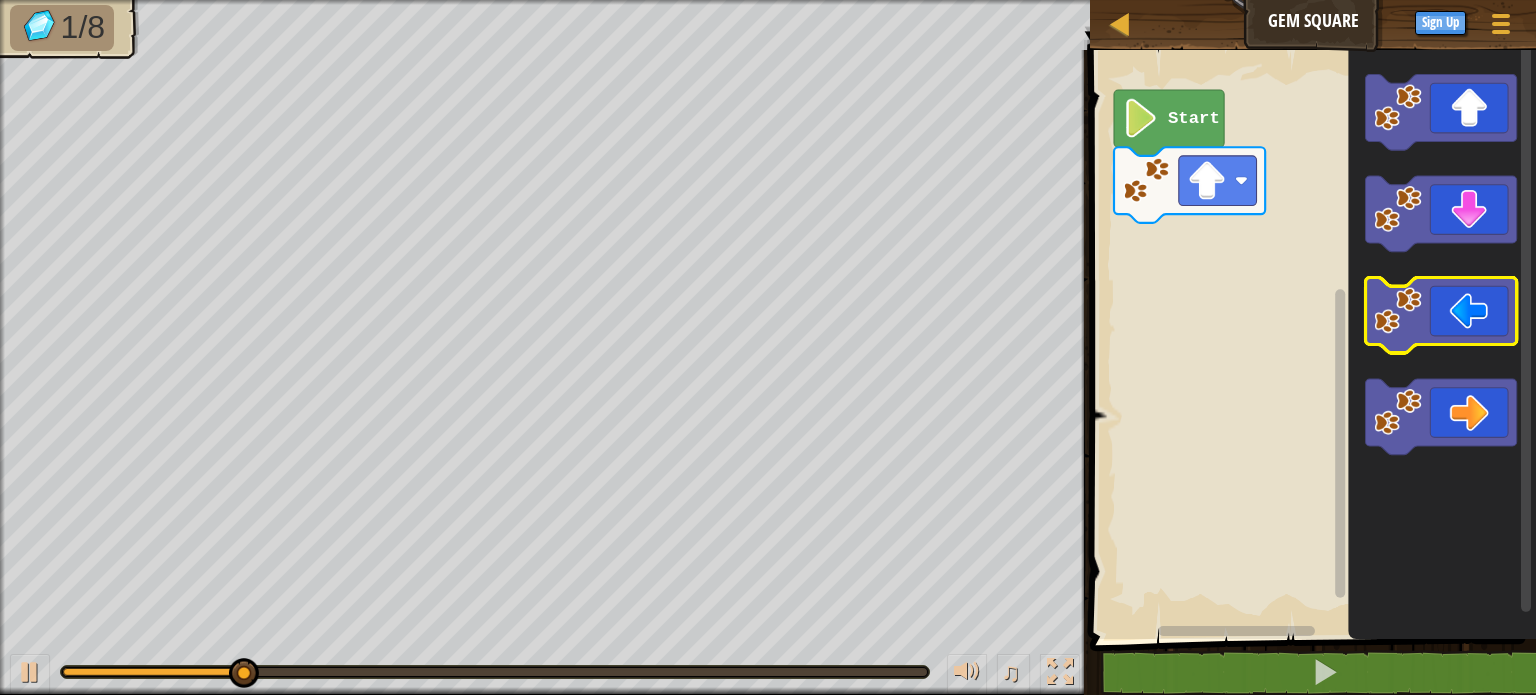 click 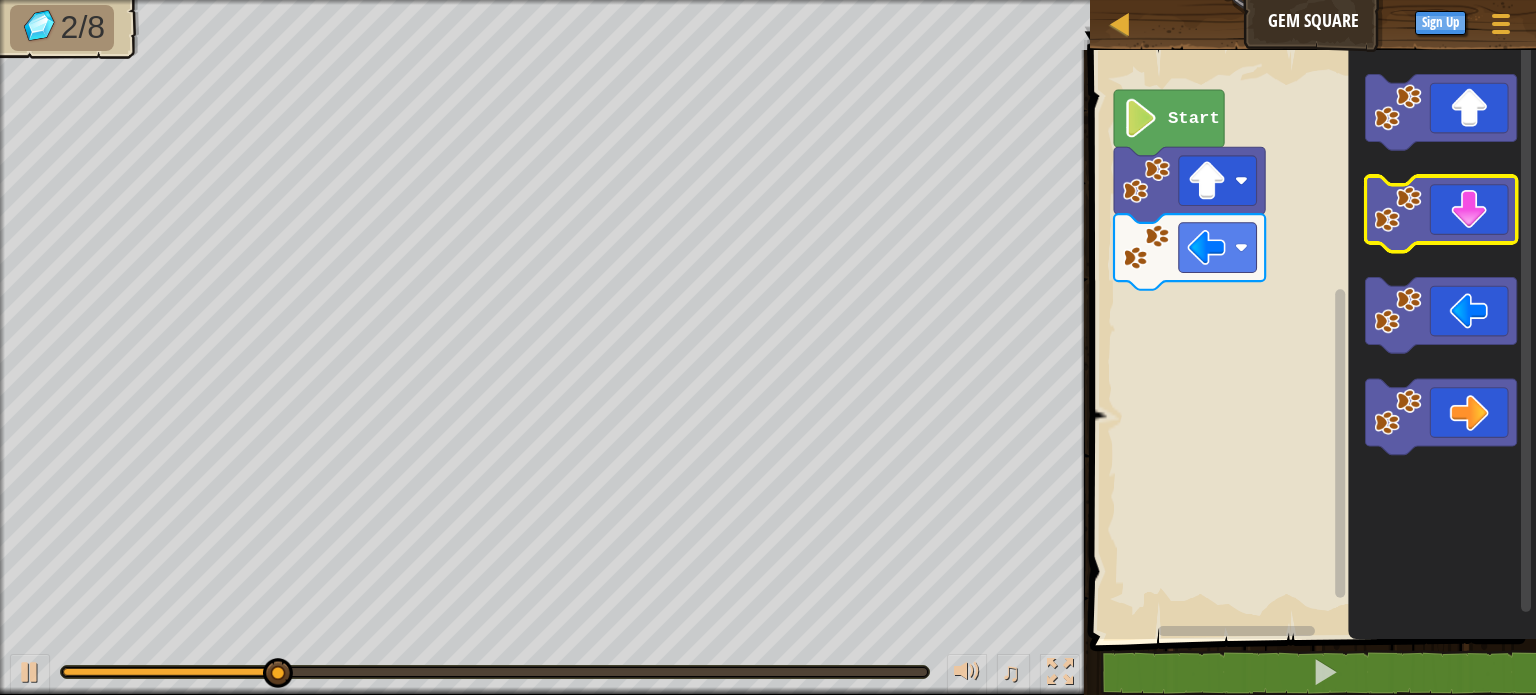 click 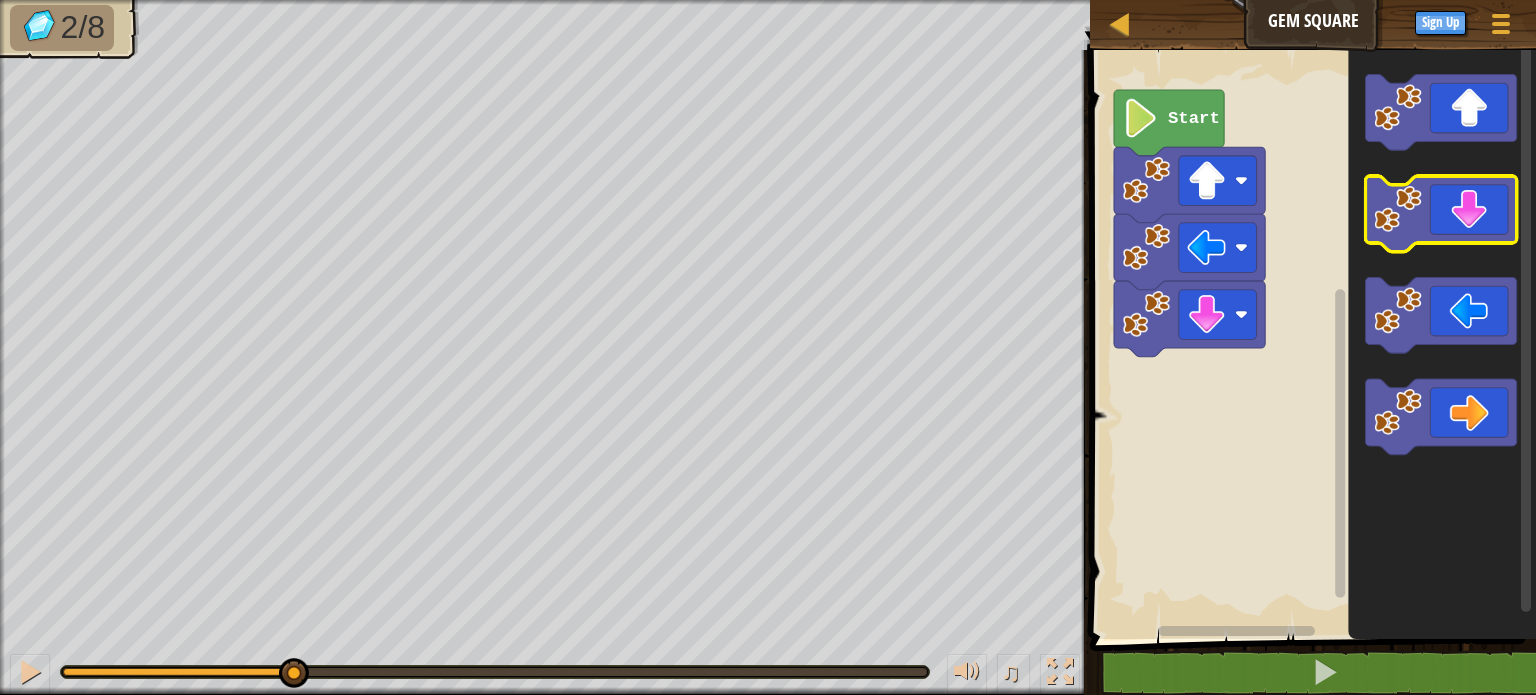 click 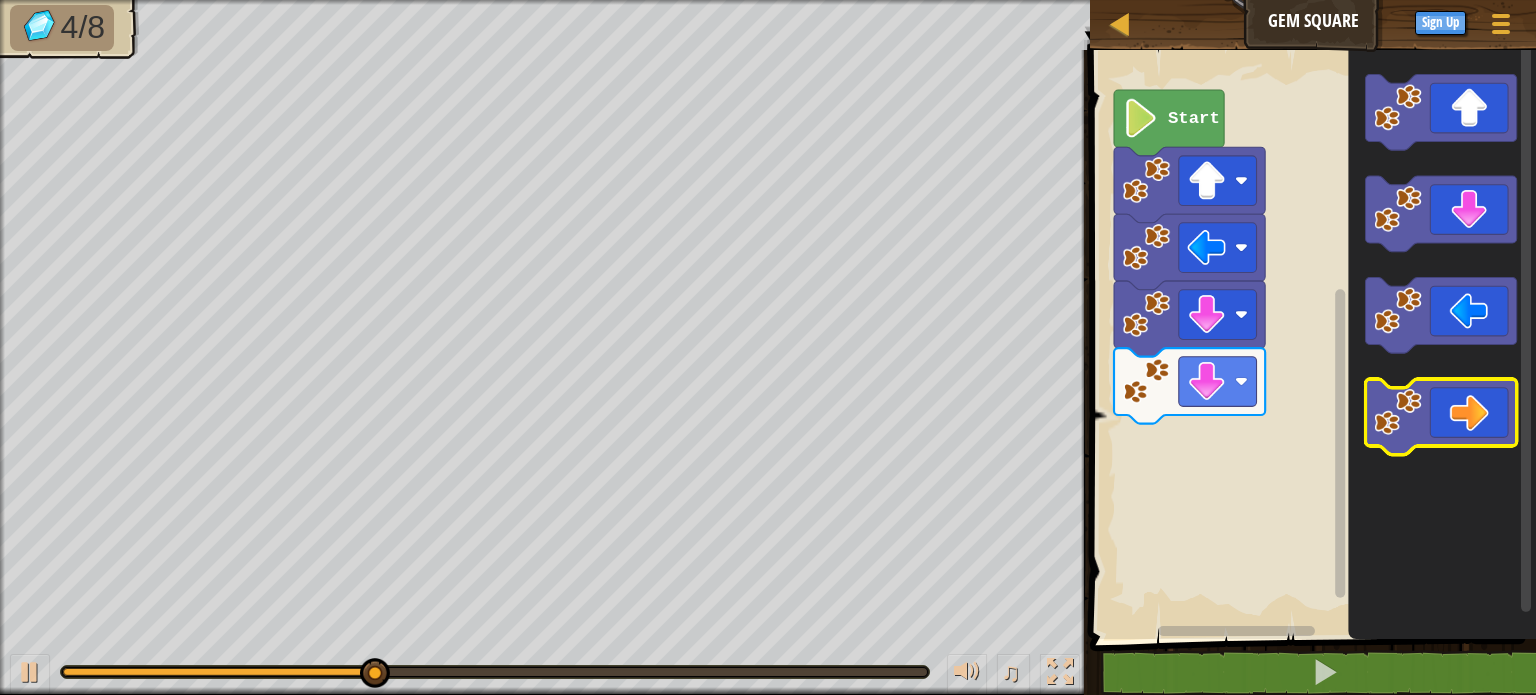 click 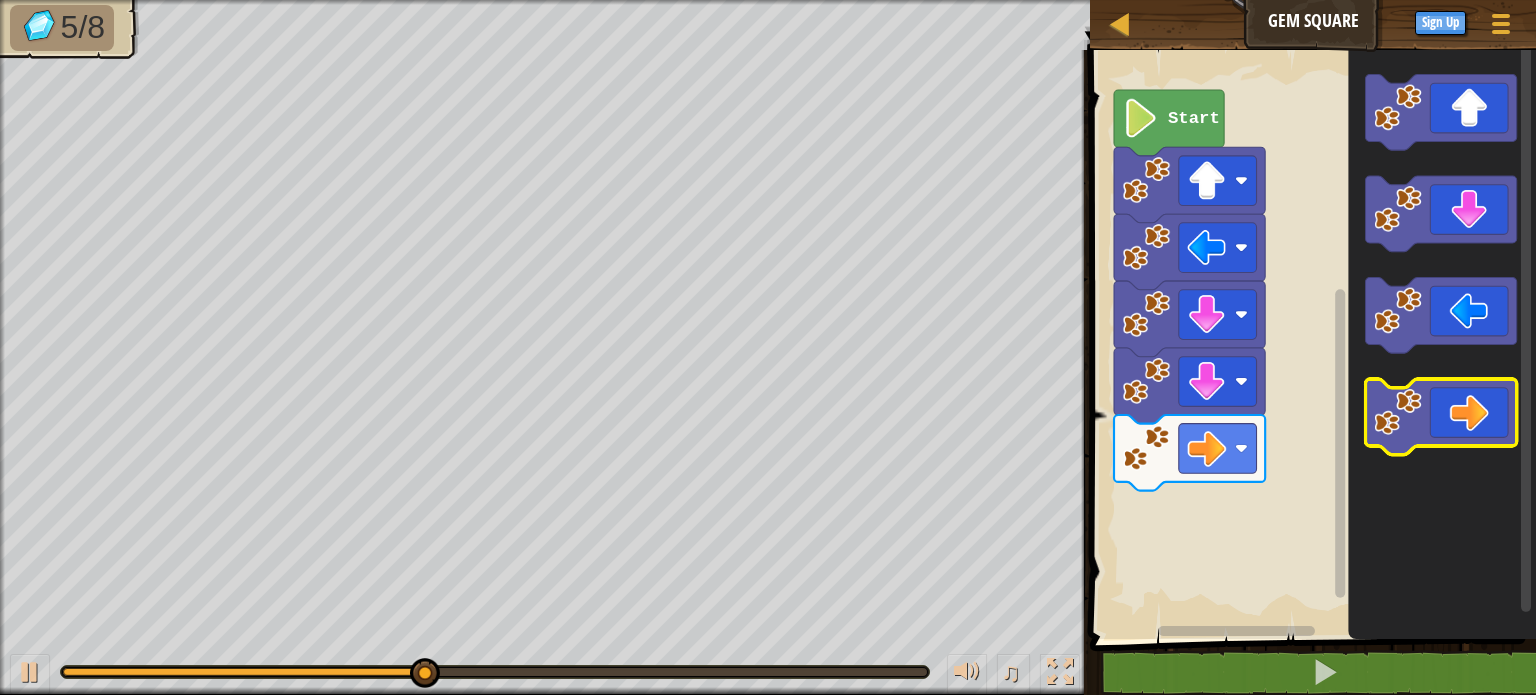 click 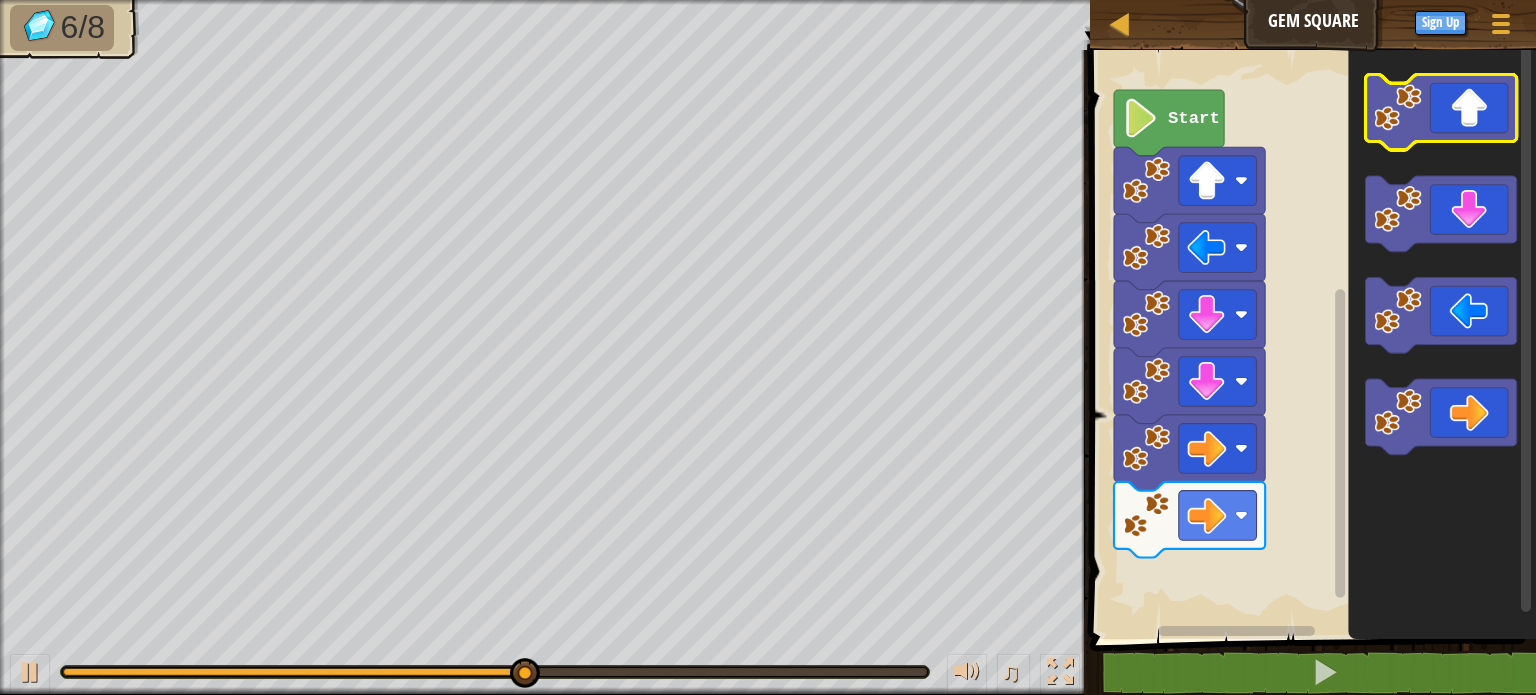 click 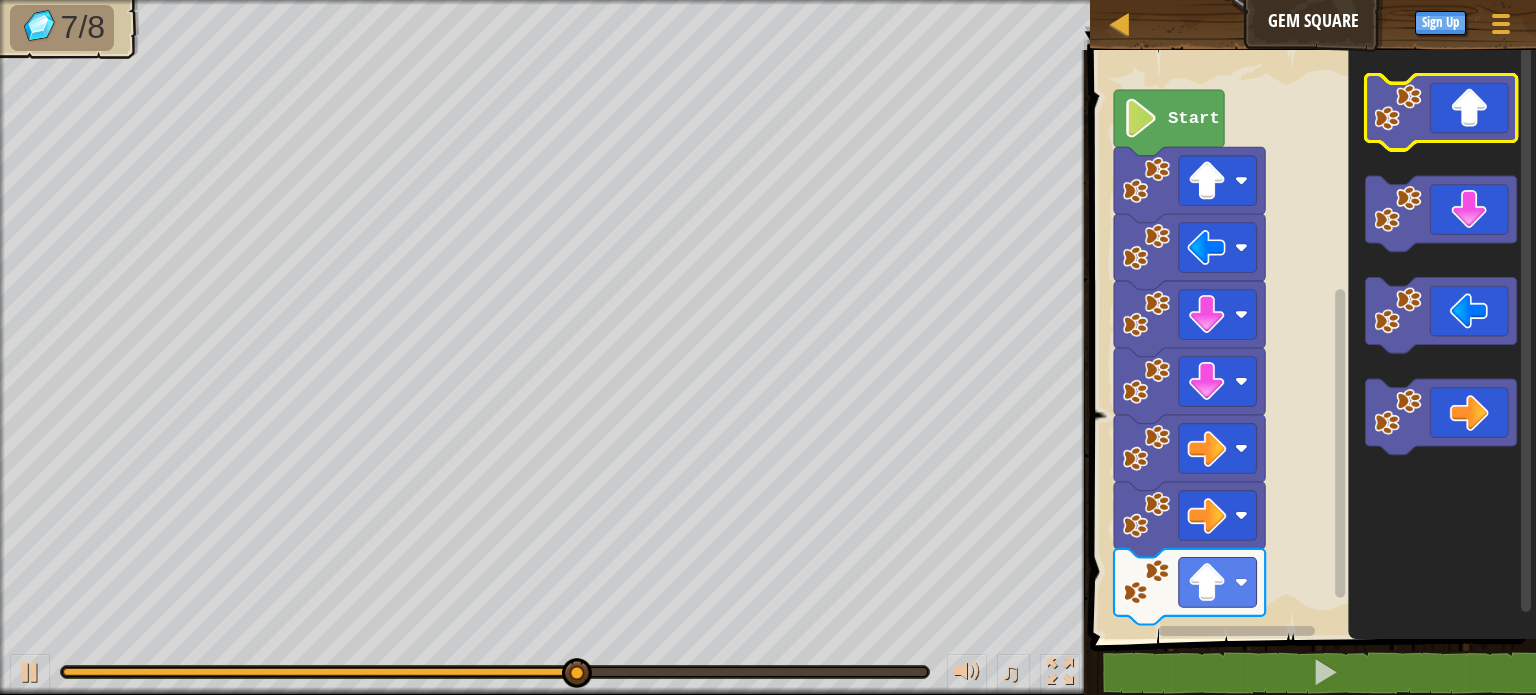 click 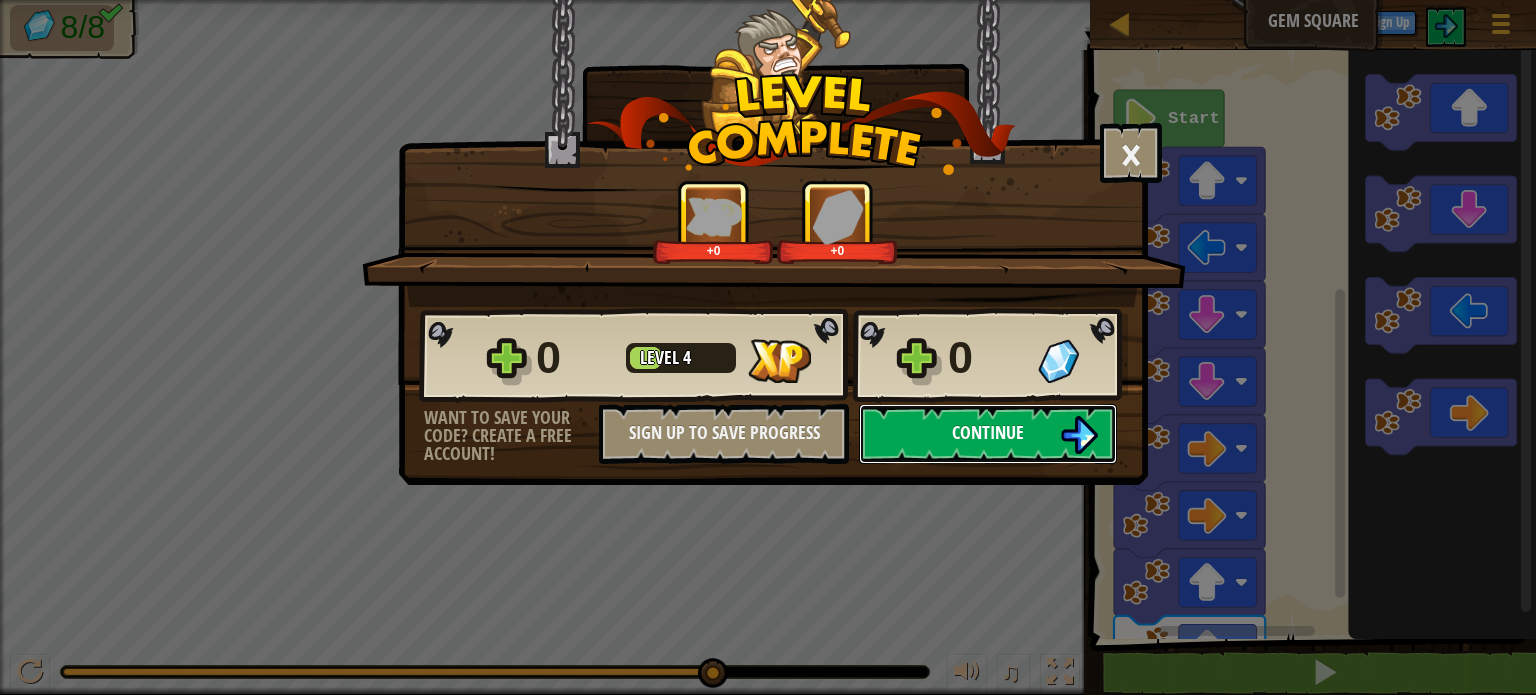 click on "Continue" at bounding box center (988, 432) 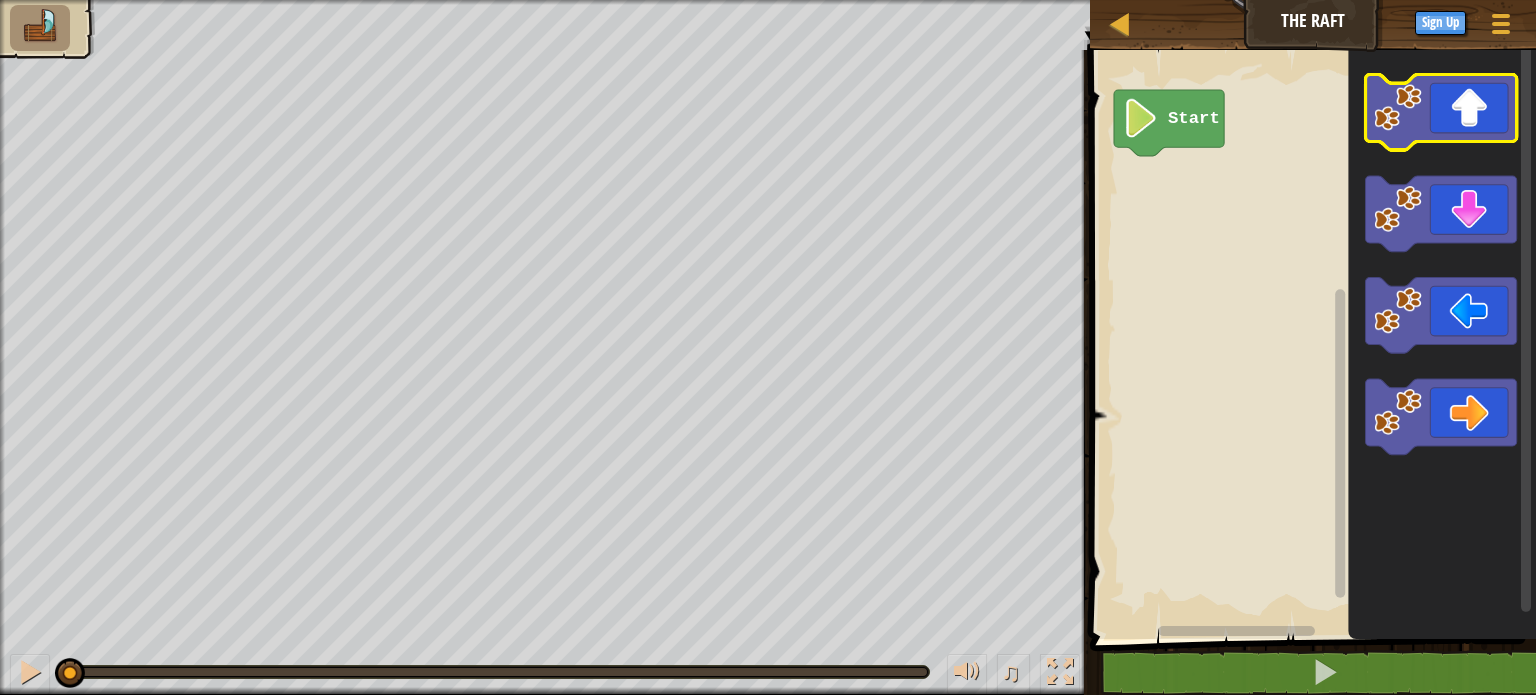 click 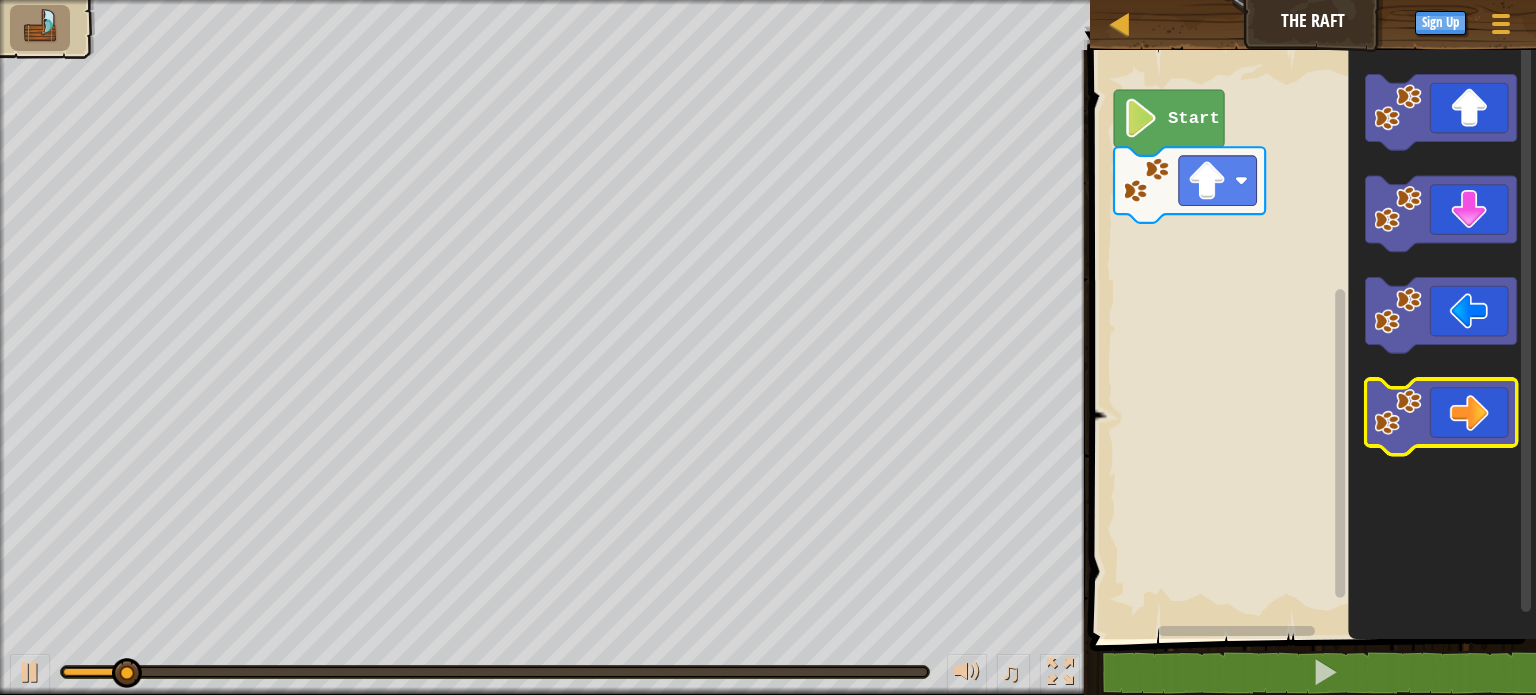click 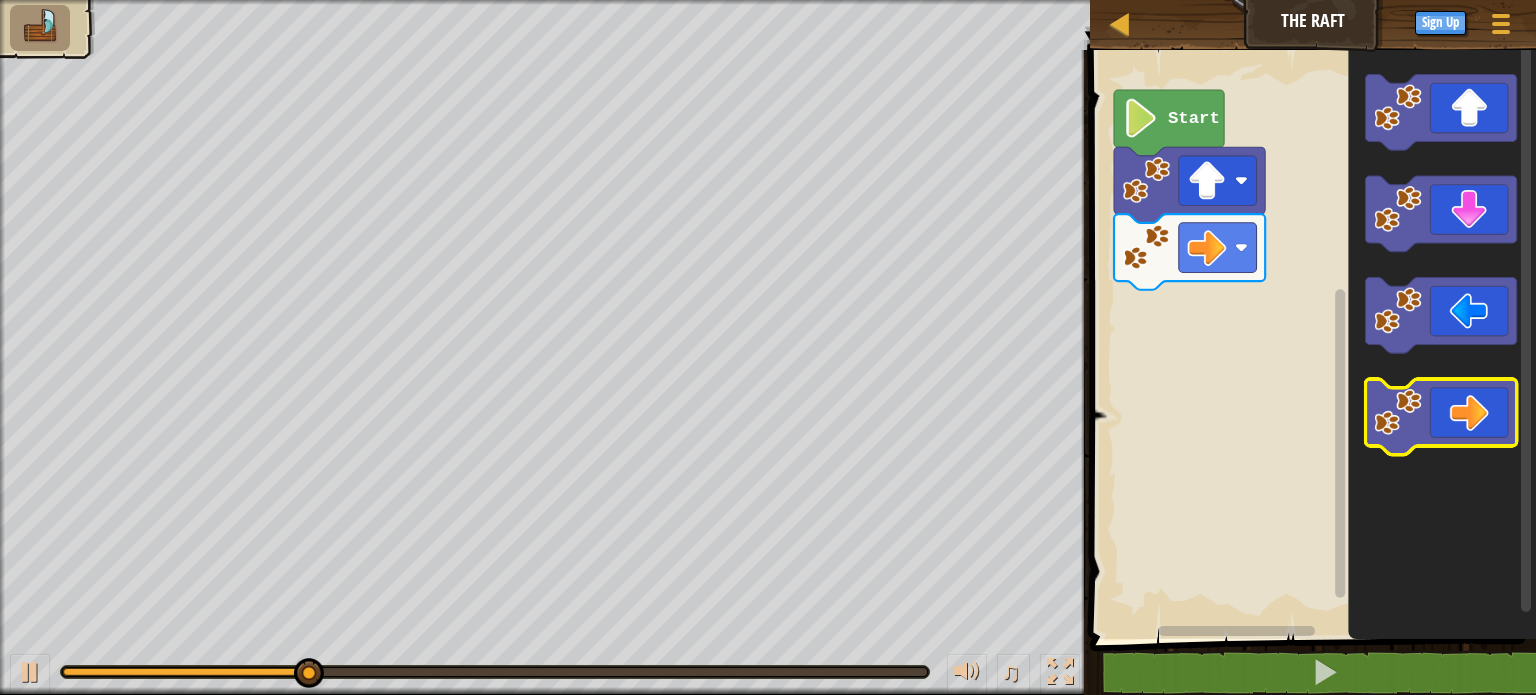 click 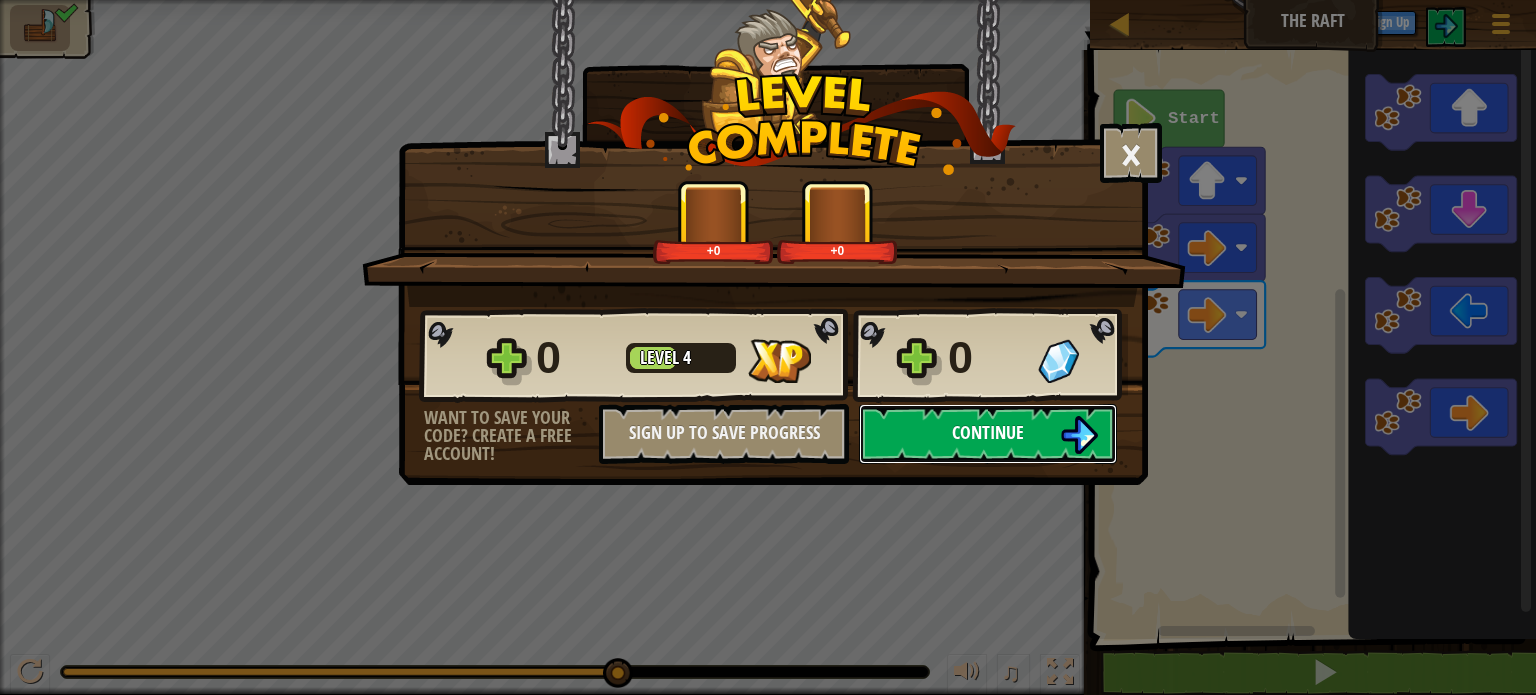 click on "Continue" at bounding box center (988, 432) 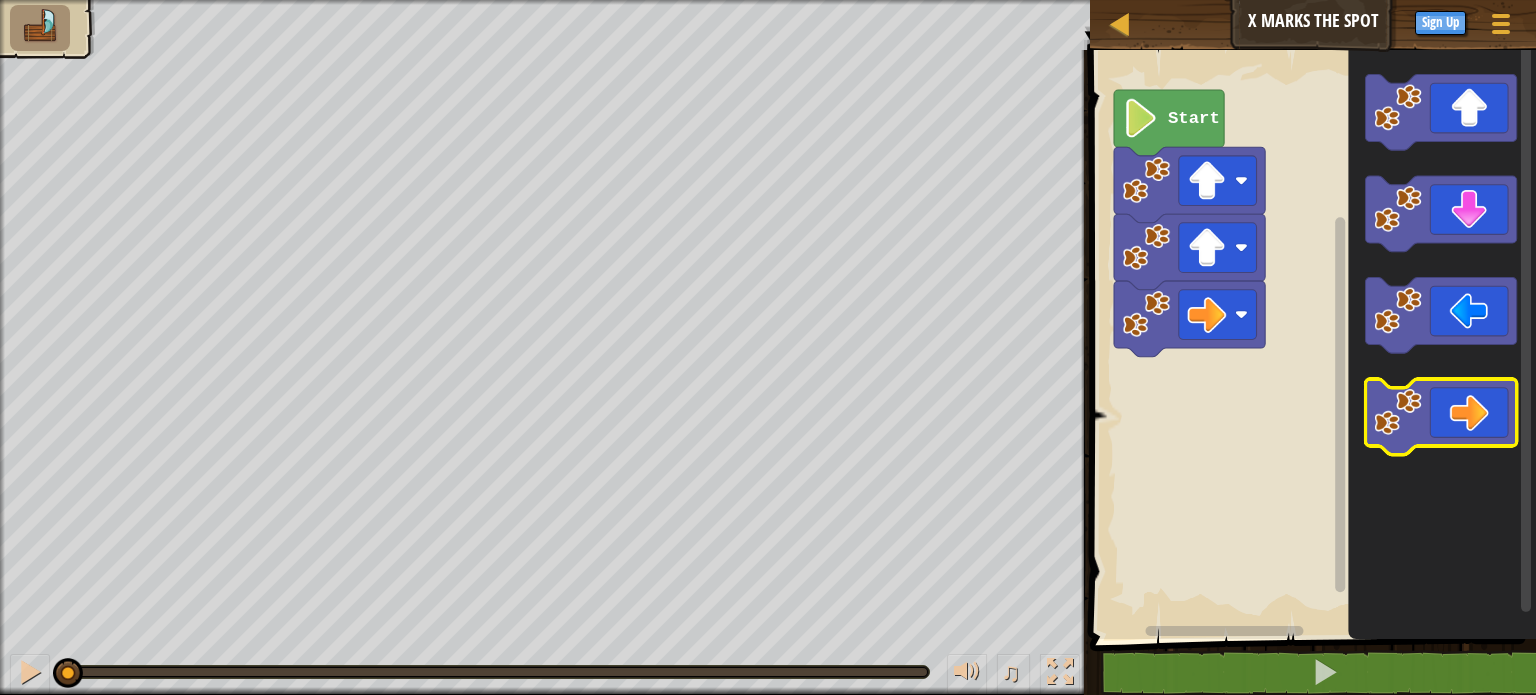 click 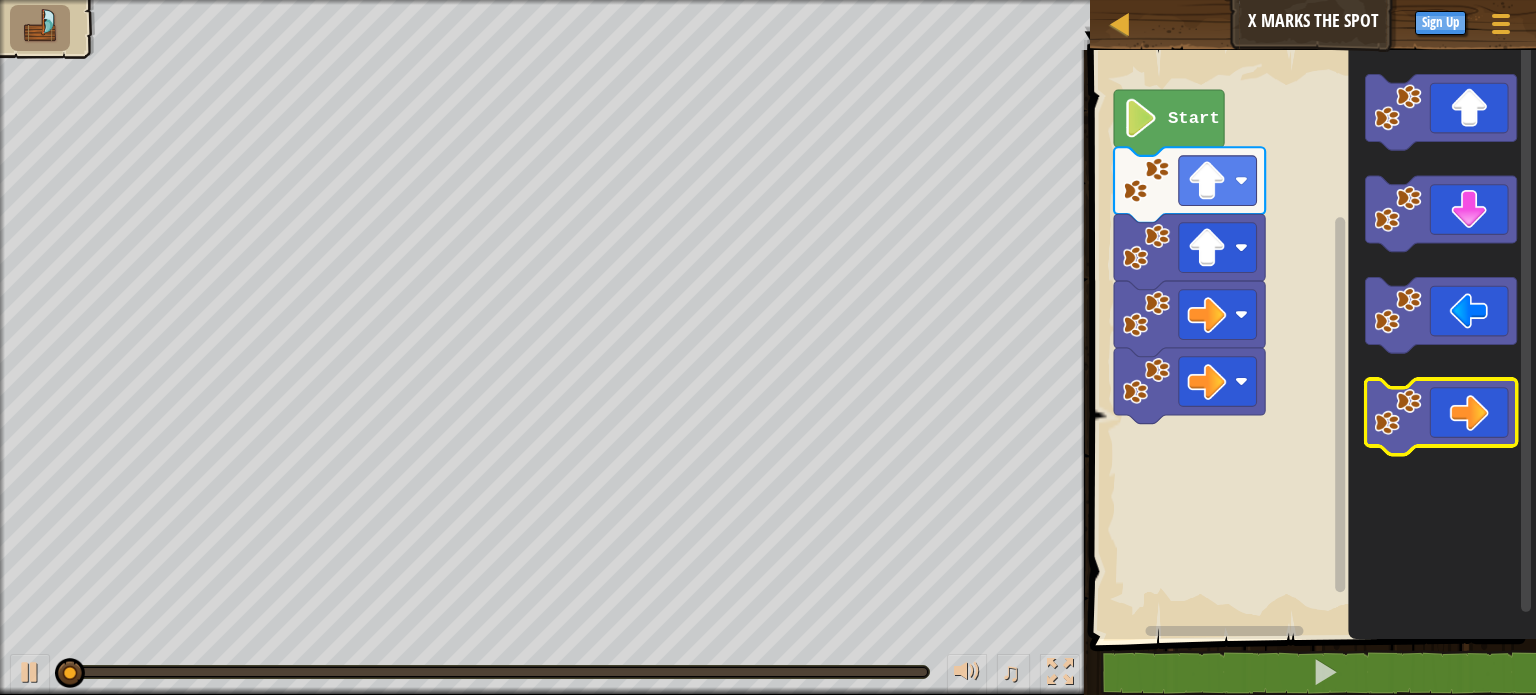 click 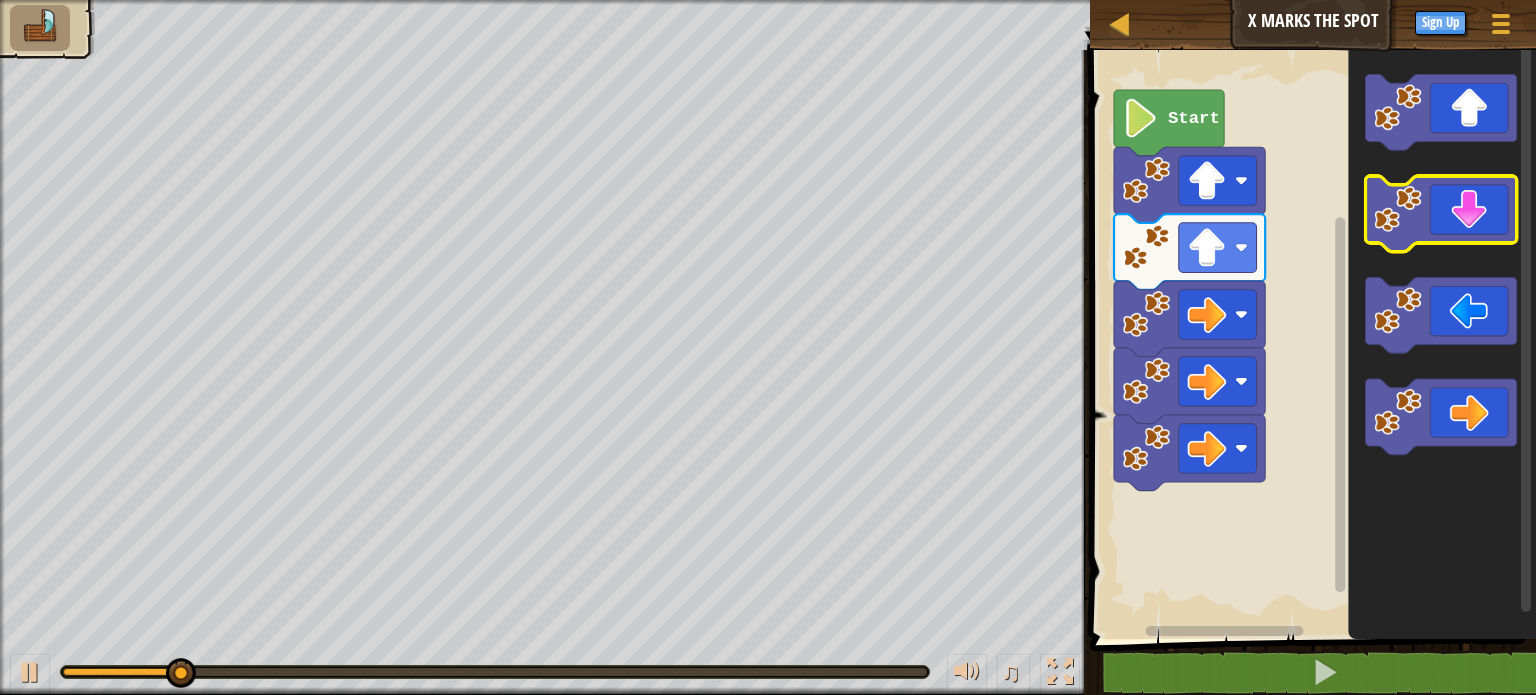 click 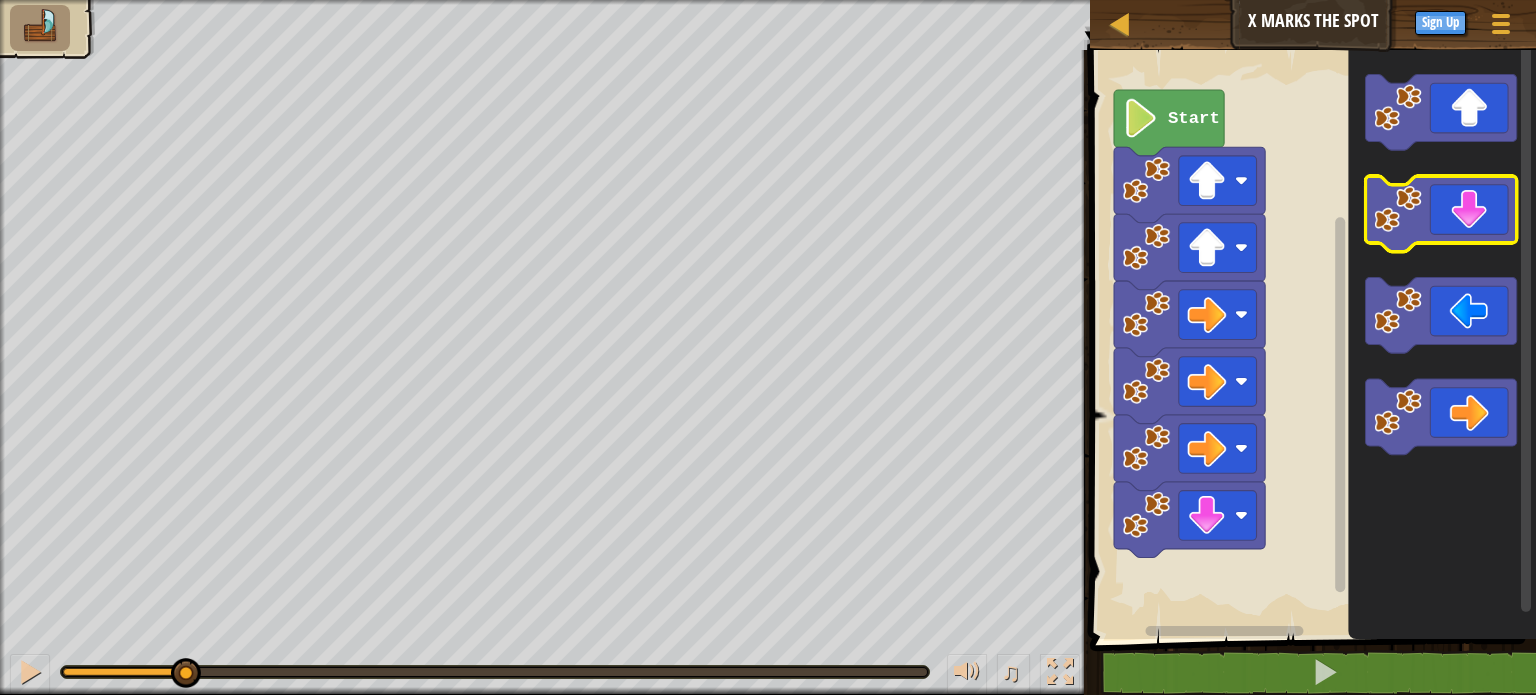 click 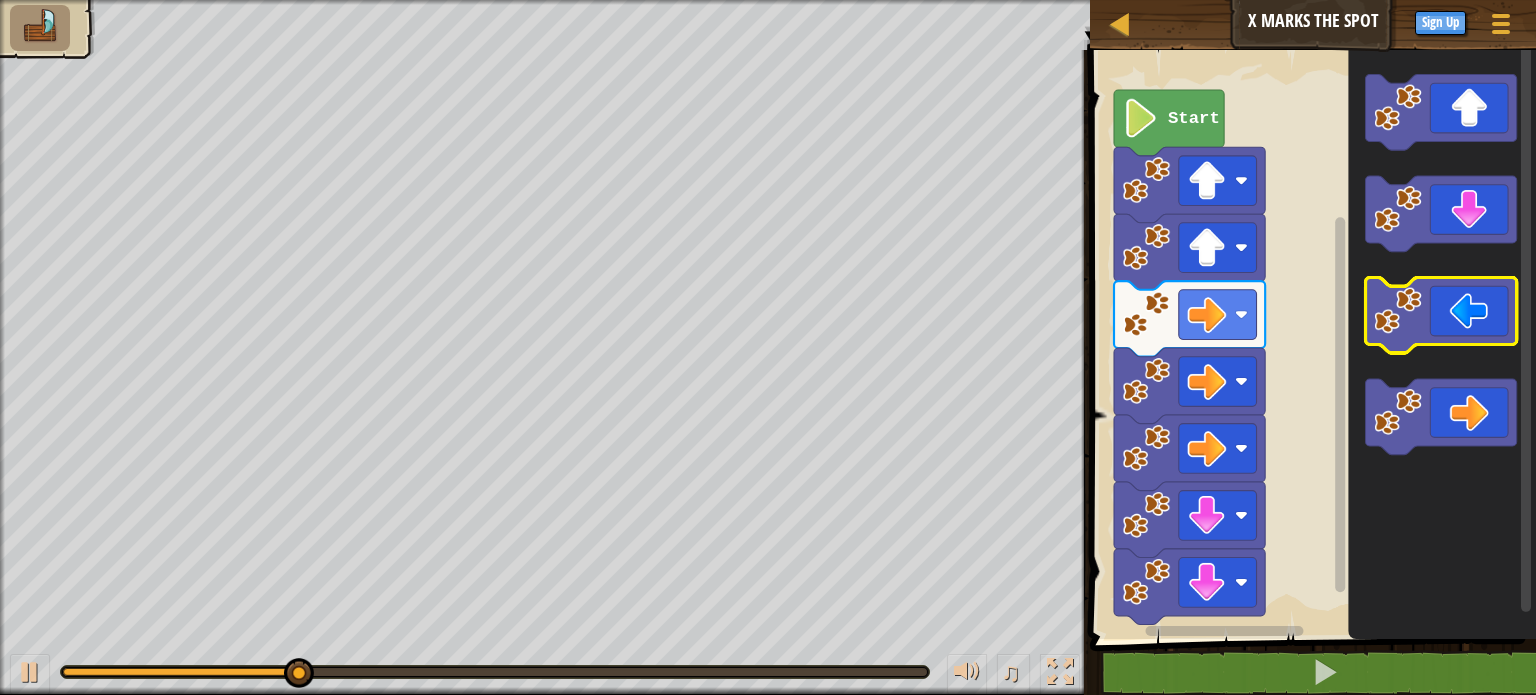 click 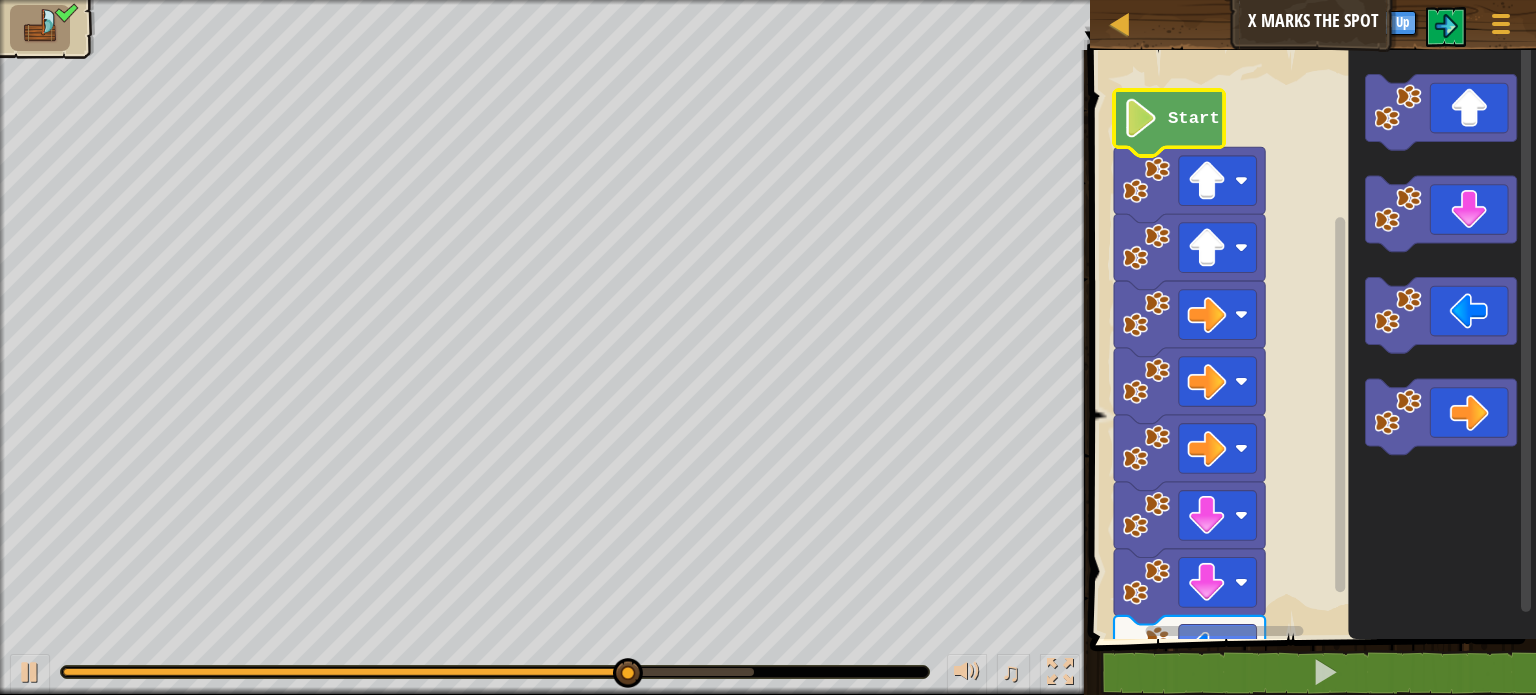 click 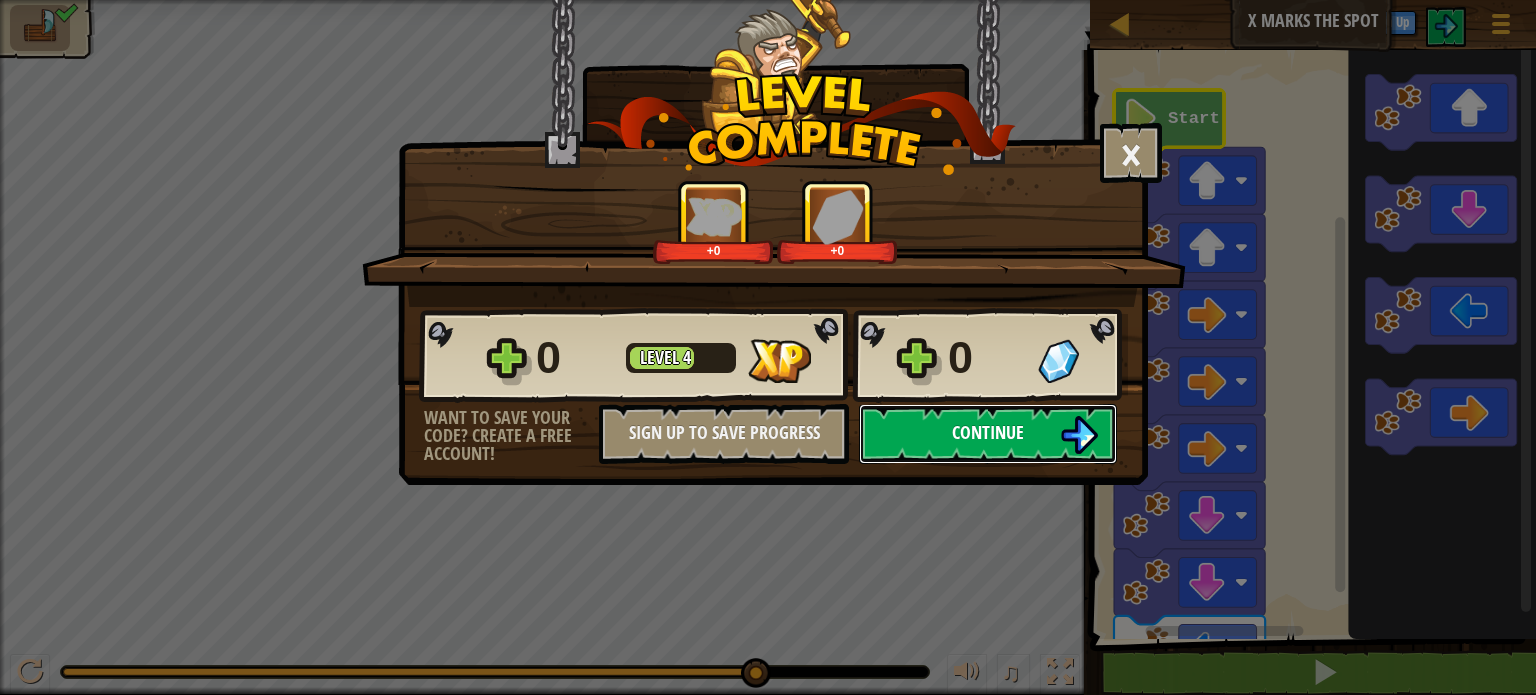 click on "Continue" at bounding box center [988, 434] 